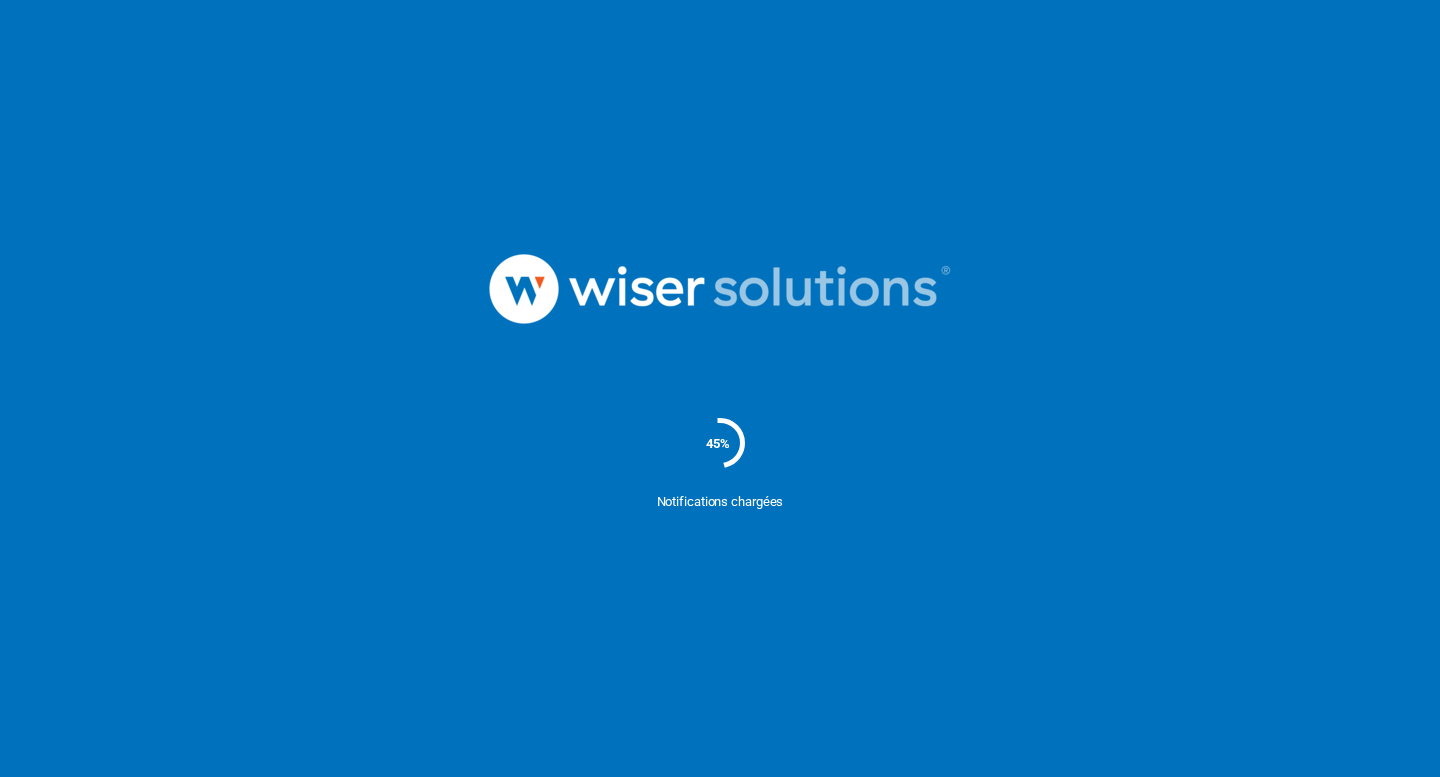 scroll, scrollTop: 0, scrollLeft: 0, axis: both 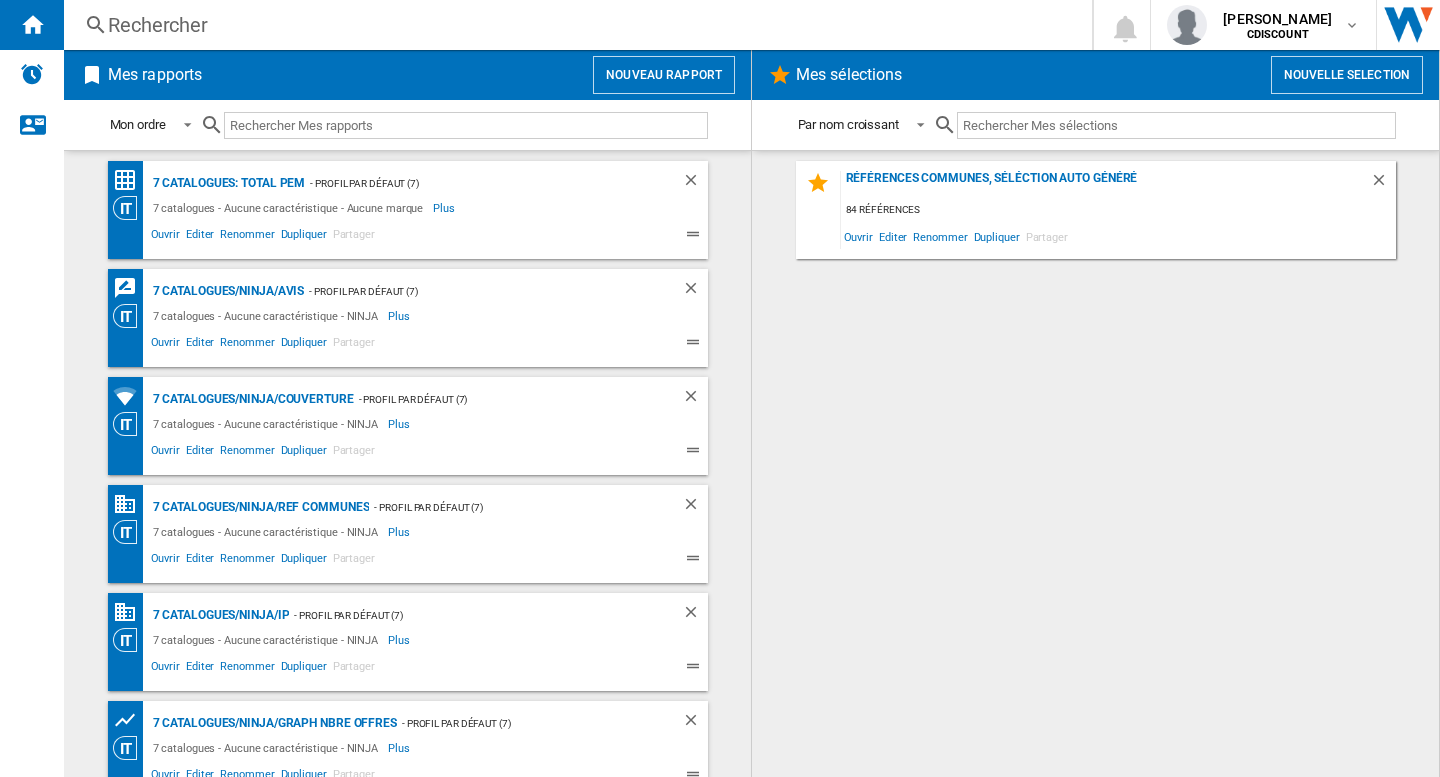 click on "Références communes, séléction auto généré
84 références
Ouvrir
Editer
Renommer
Dupliquer
Partager" 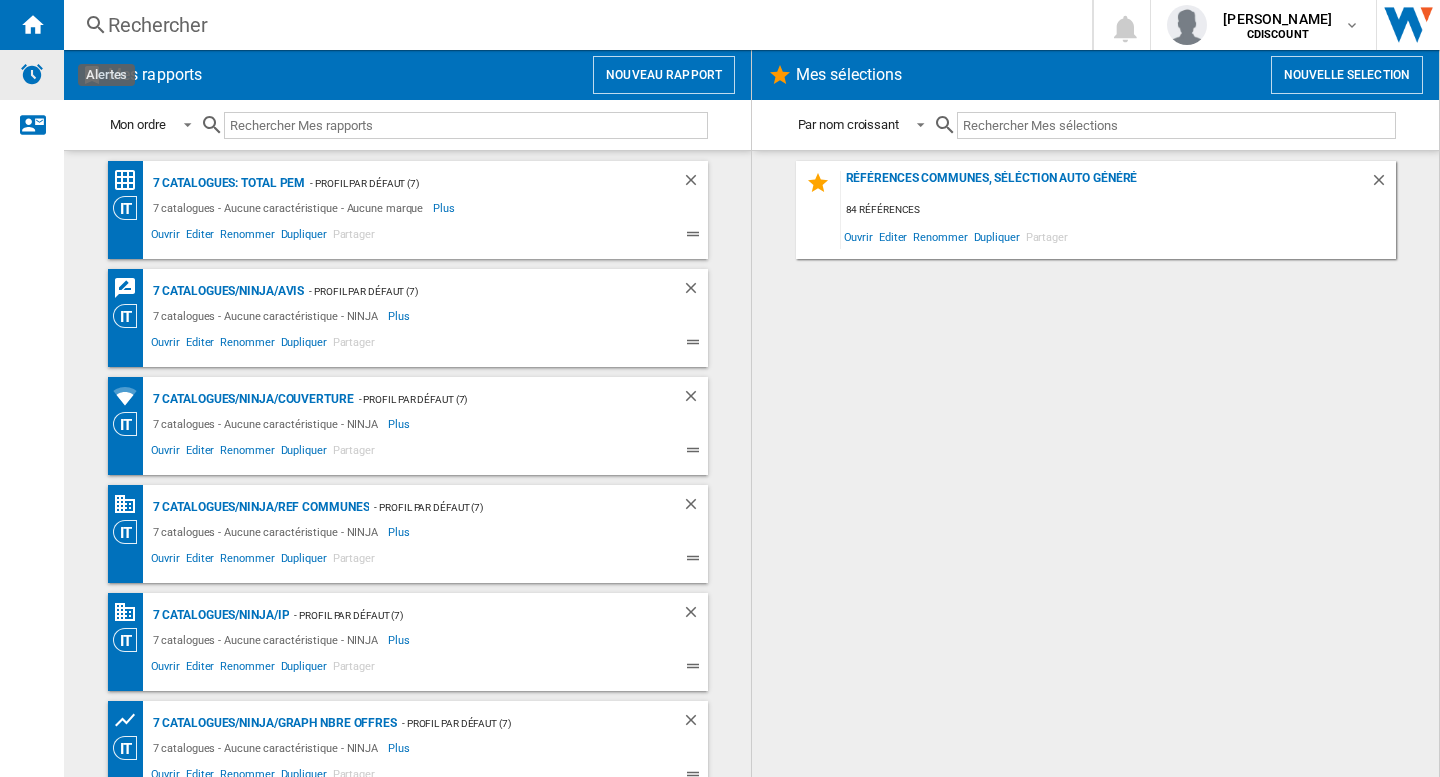 click at bounding box center [32, 74] 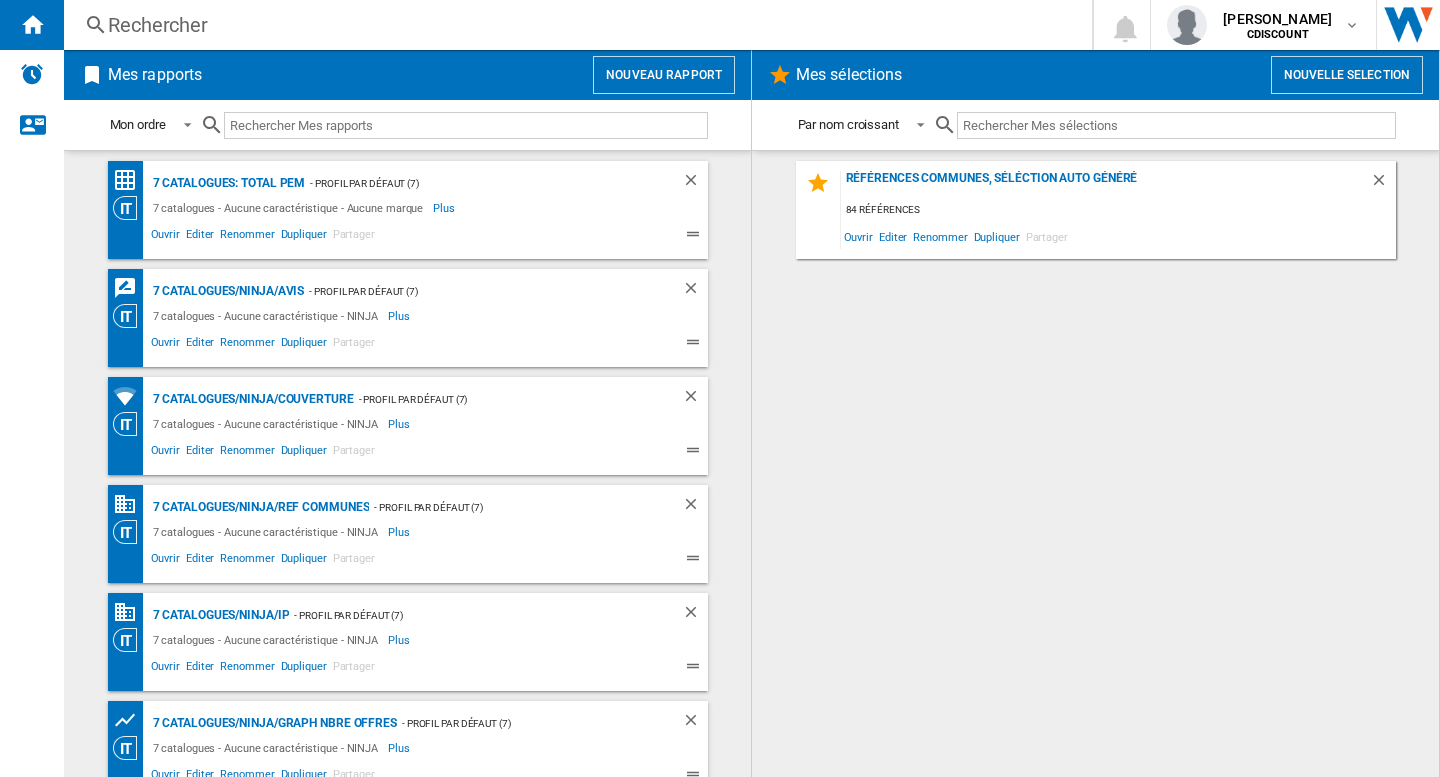 click on "Références communes, séléction auto généré
84 références
Ouvrir
Editer
Renommer
Dupliquer
Partager" 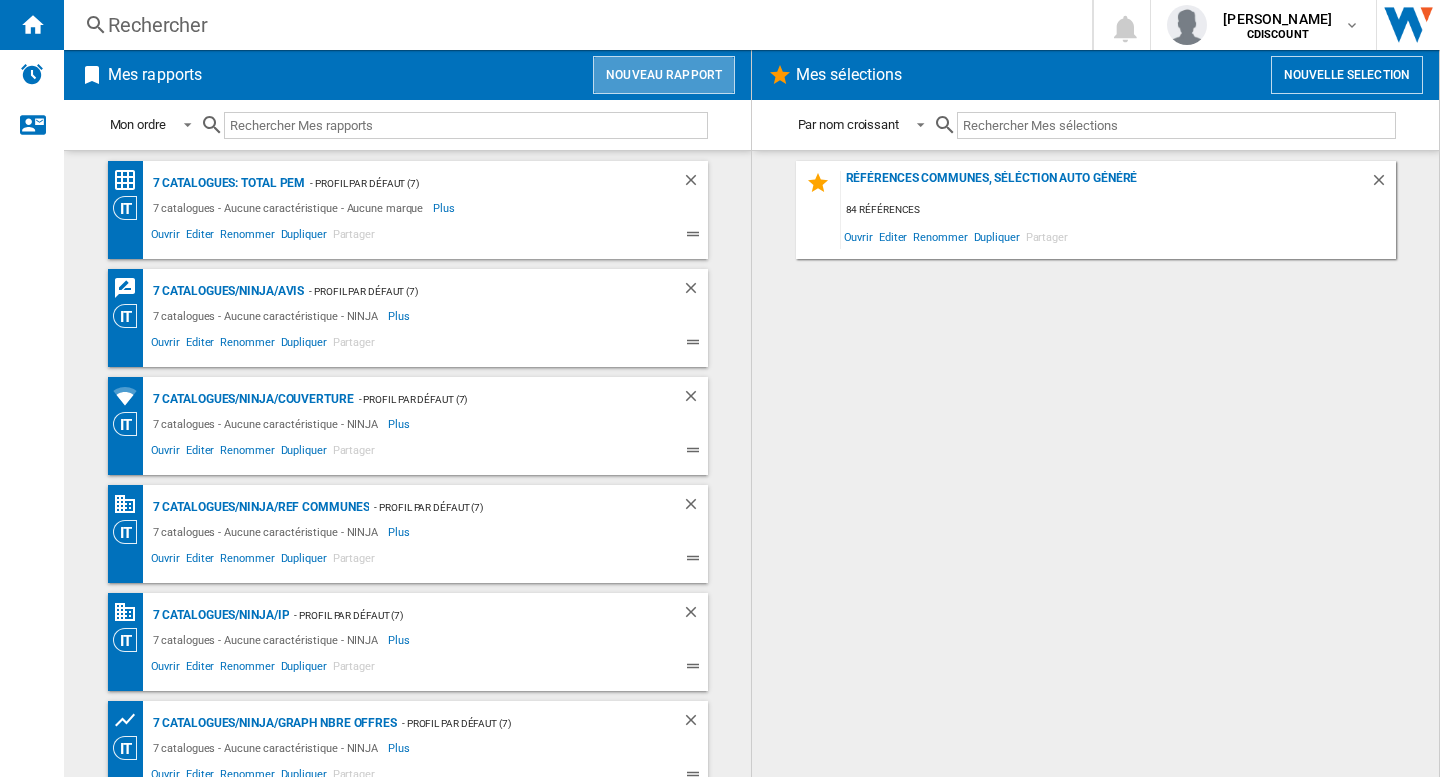 click on "Nouveau rapport" at bounding box center [664, 75] 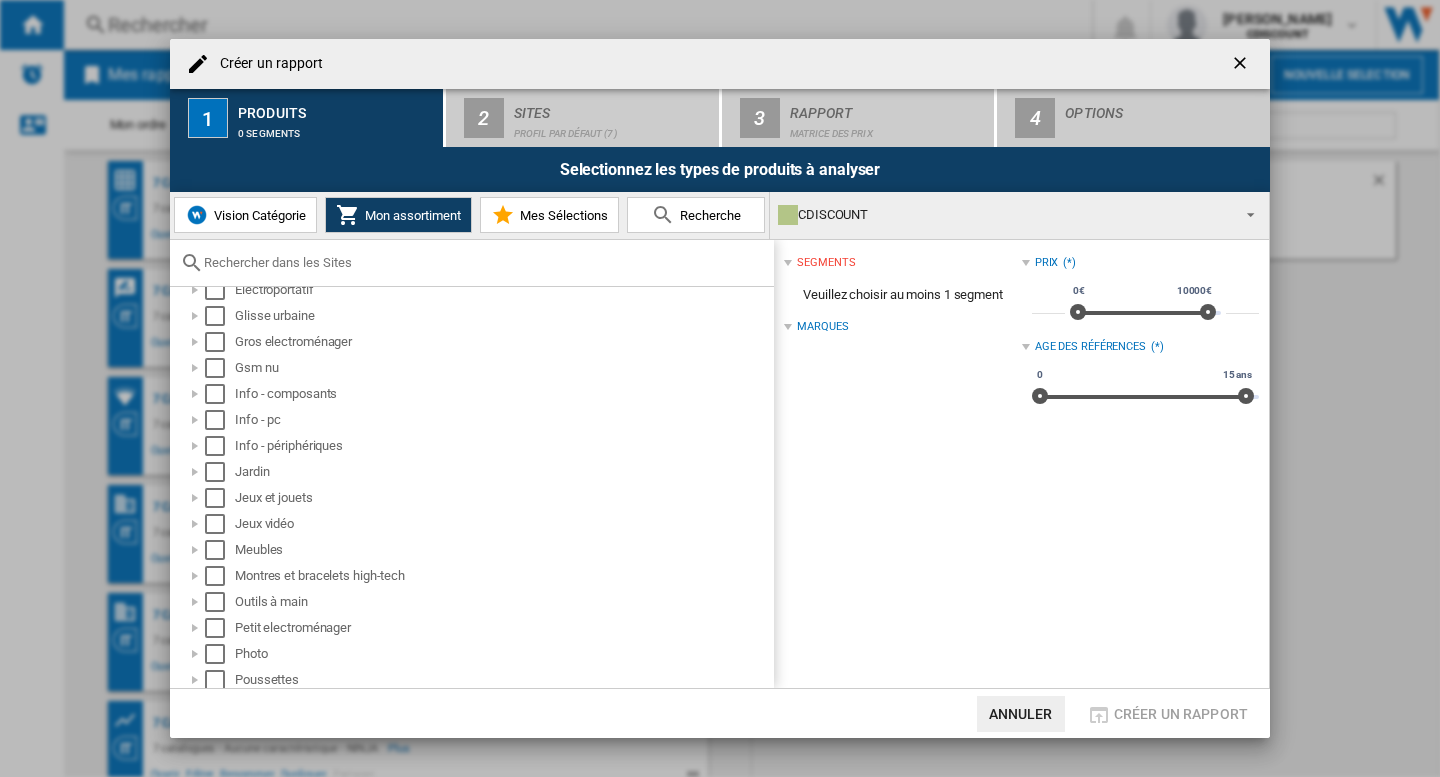scroll, scrollTop: 111, scrollLeft: 0, axis: vertical 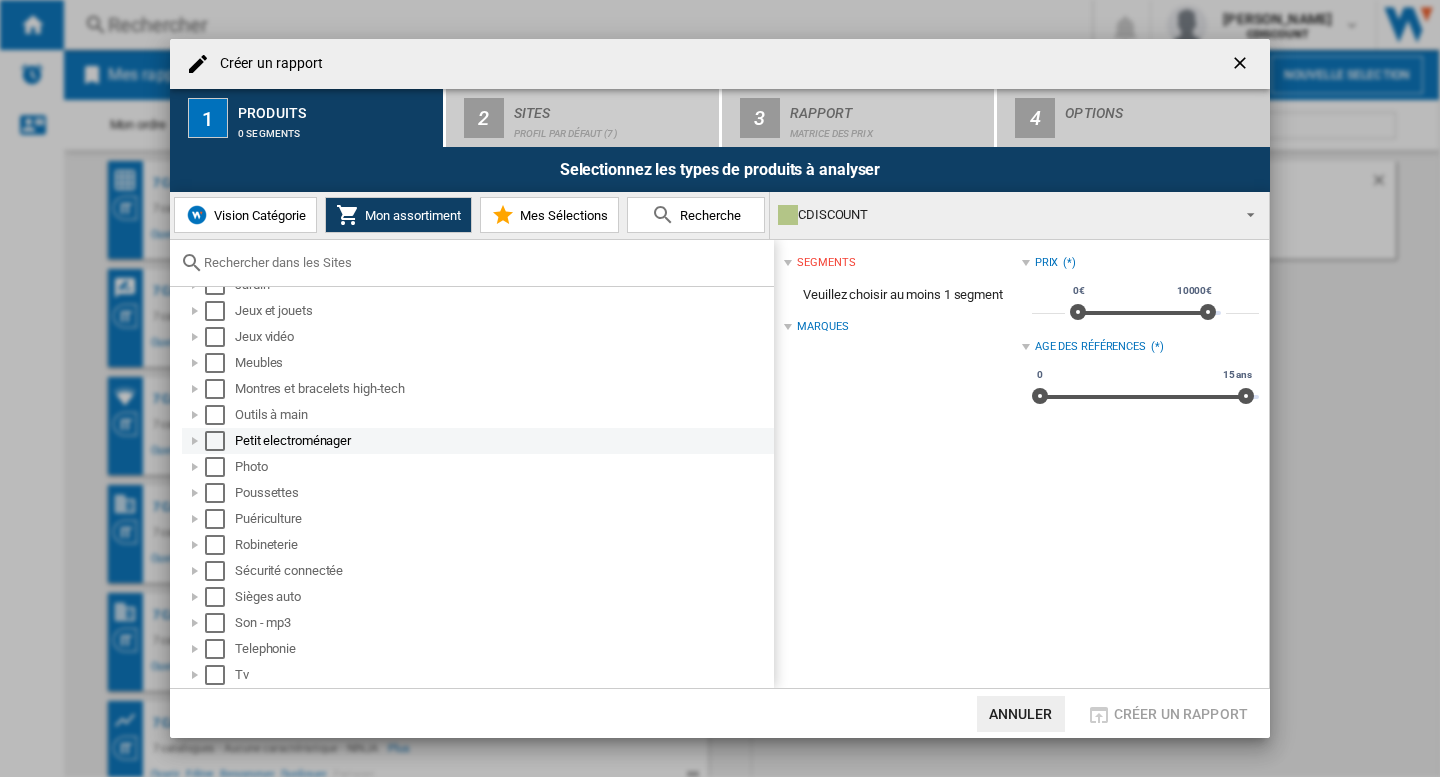 click at bounding box center (195, 441) 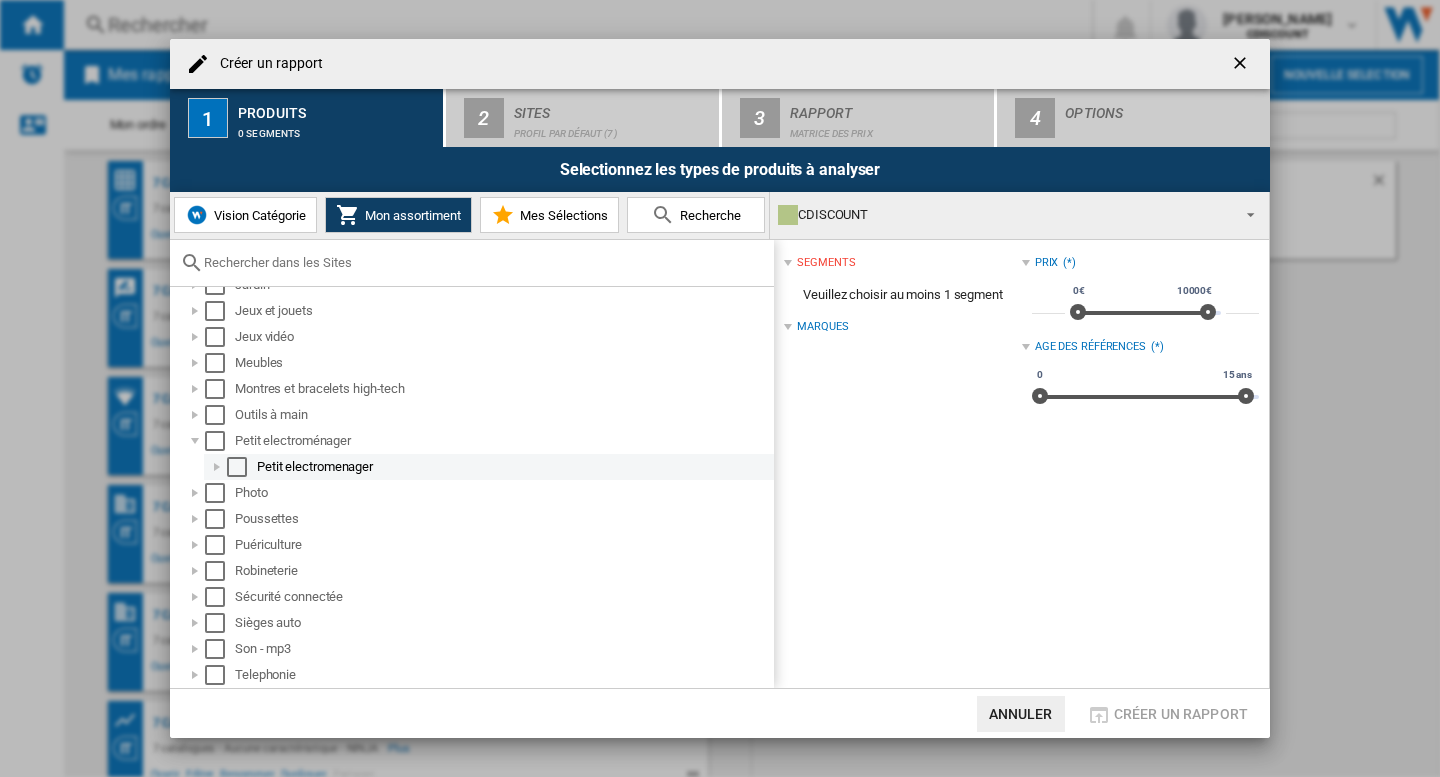 click at bounding box center (217, 467) 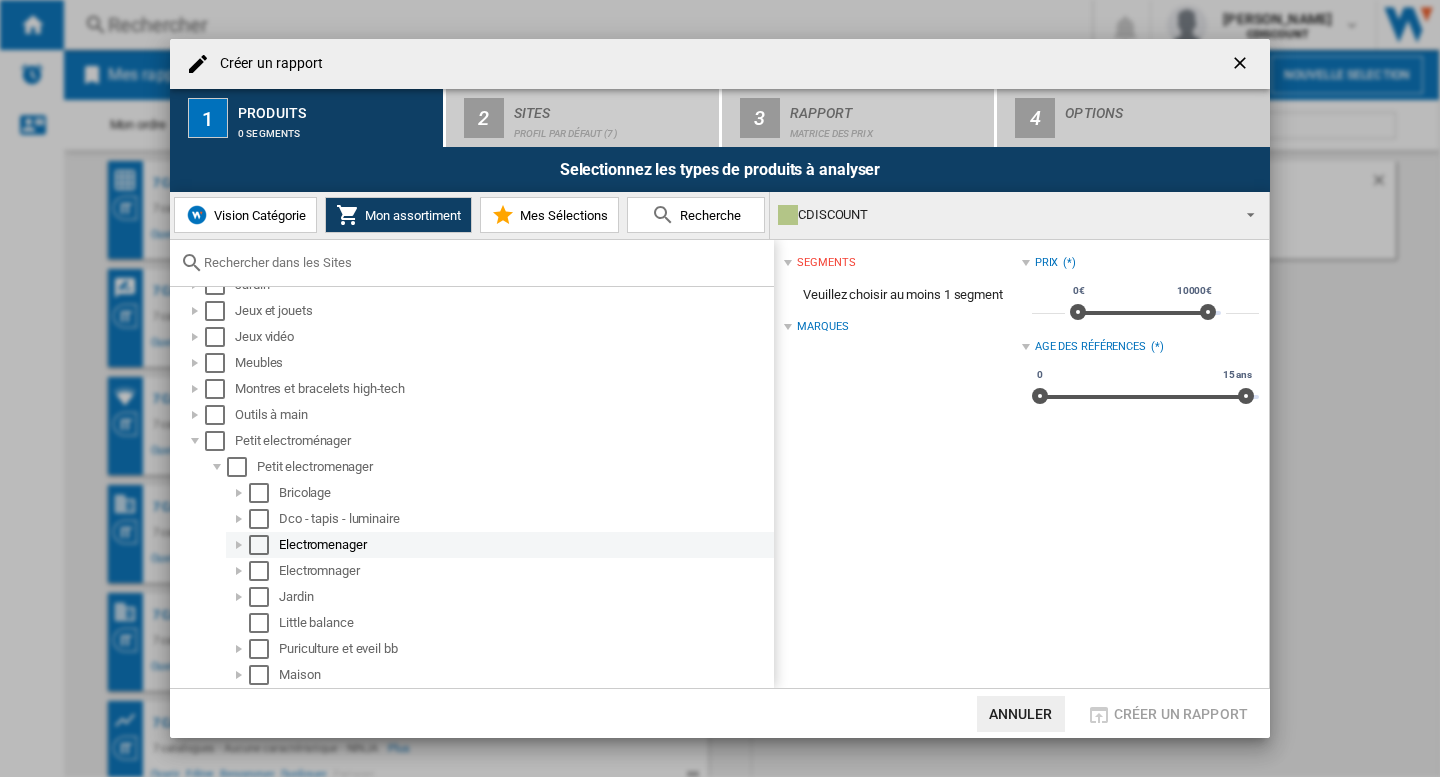 click on "Electromenager" at bounding box center (525, 545) 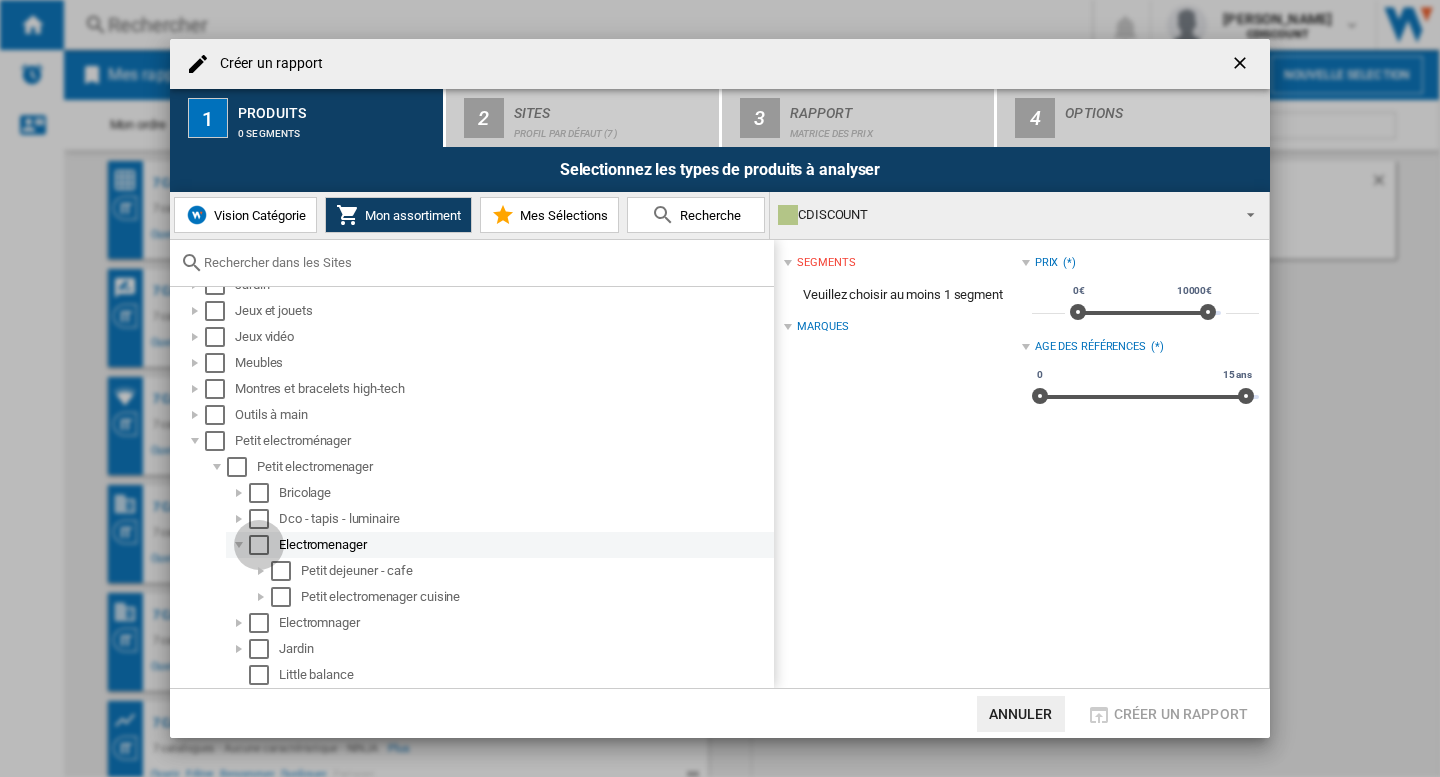 click at bounding box center (259, 545) 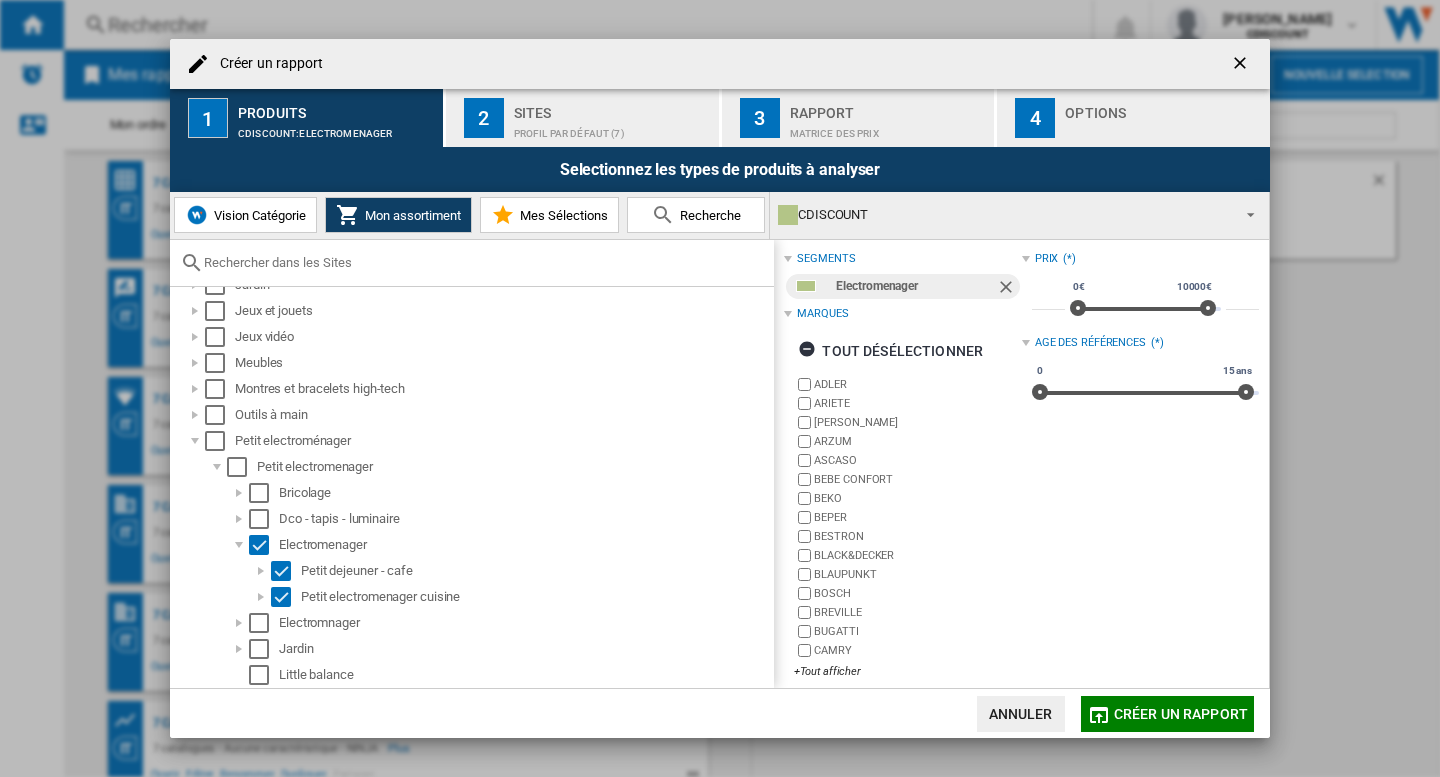 scroll, scrollTop: 0, scrollLeft: 0, axis: both 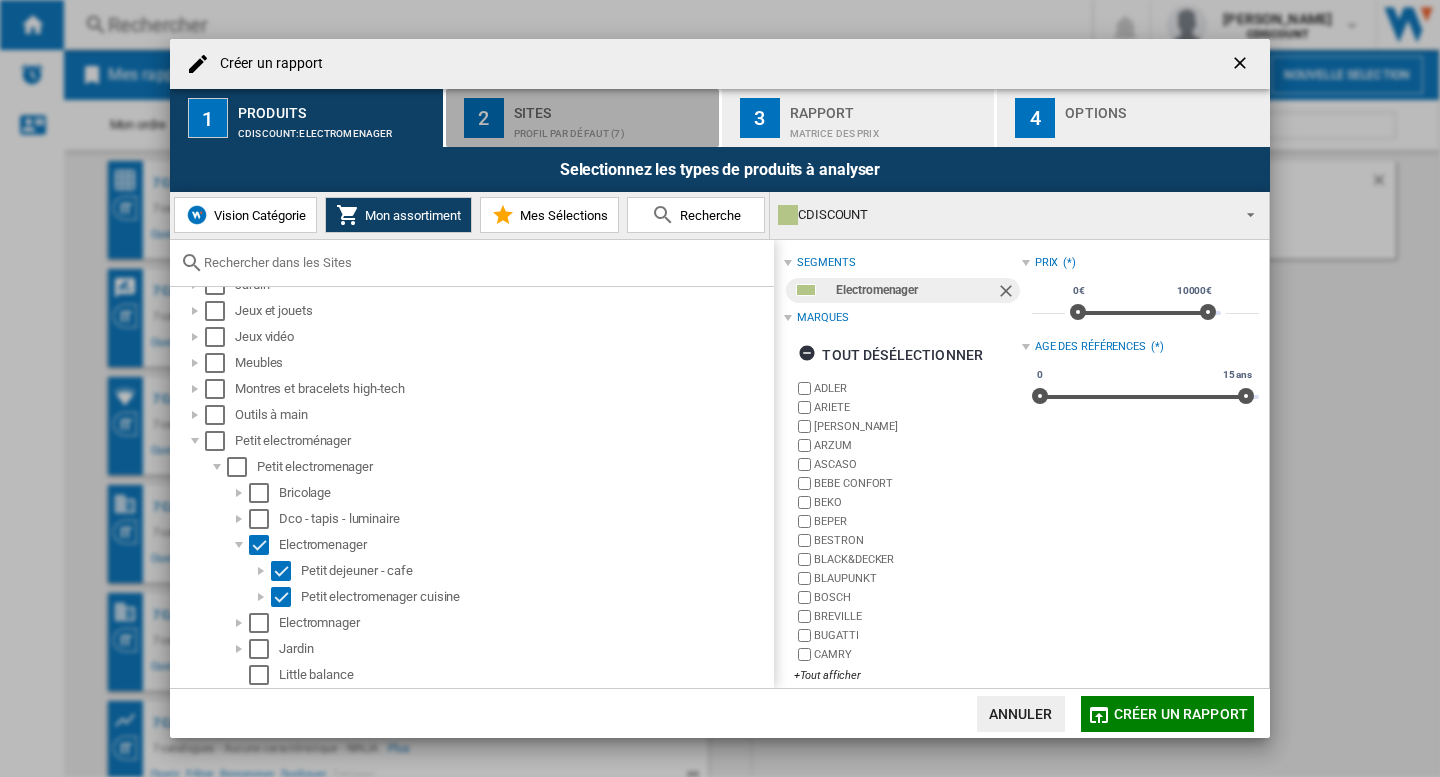 click on "Profil par défaut (7)" at bounding box center (612, 128) 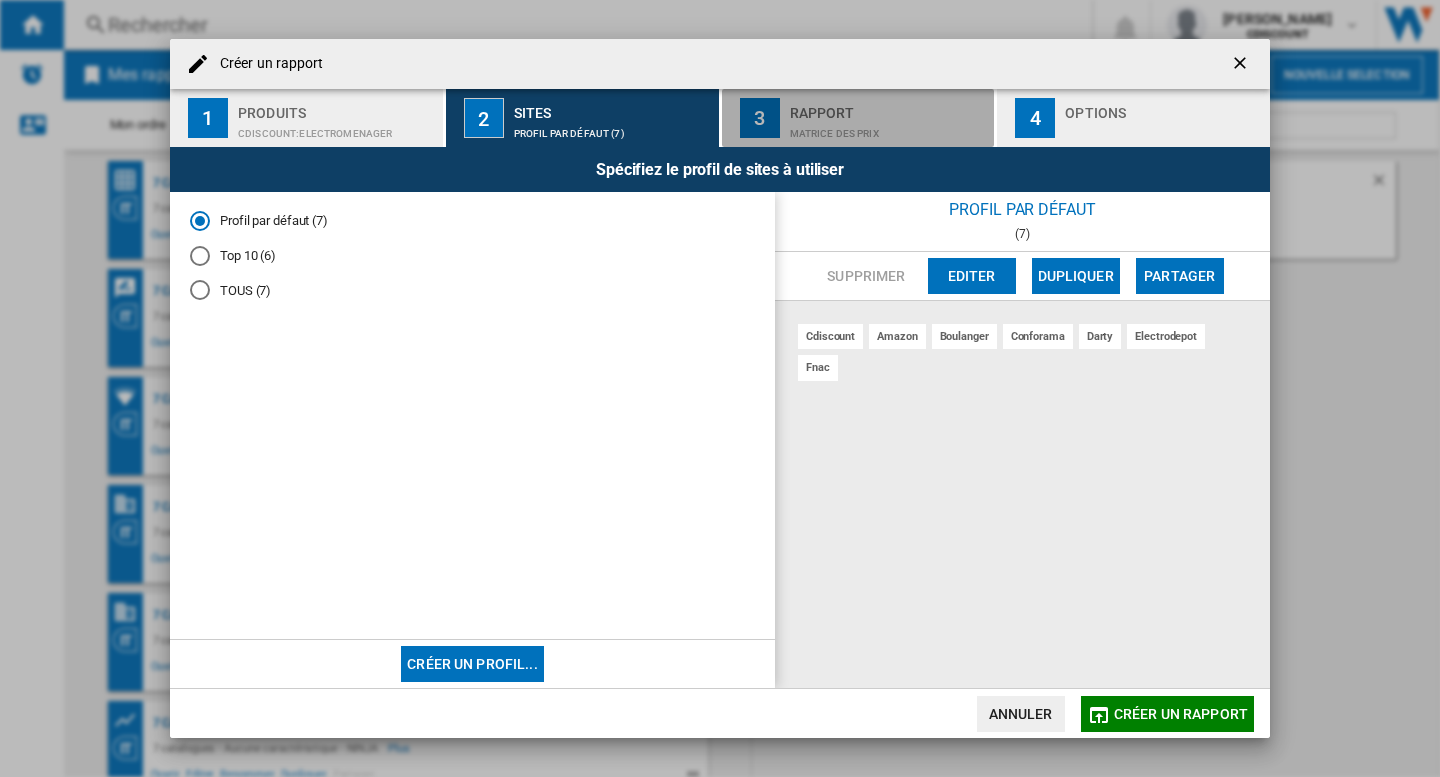 click on "Matrice des prix" at bounding box center (888, 128) 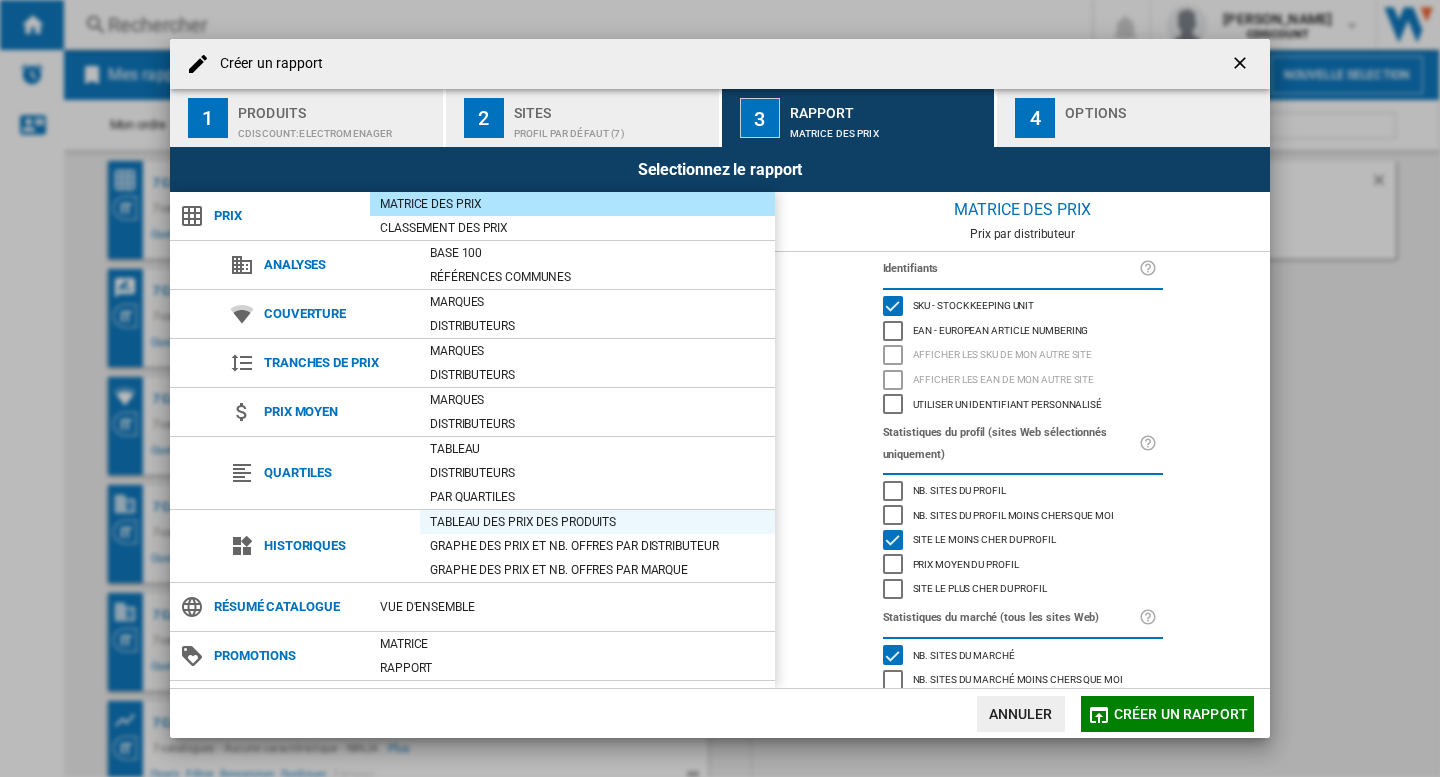 click on "Tableau des prix des produits" at bounding box center [597, 522] 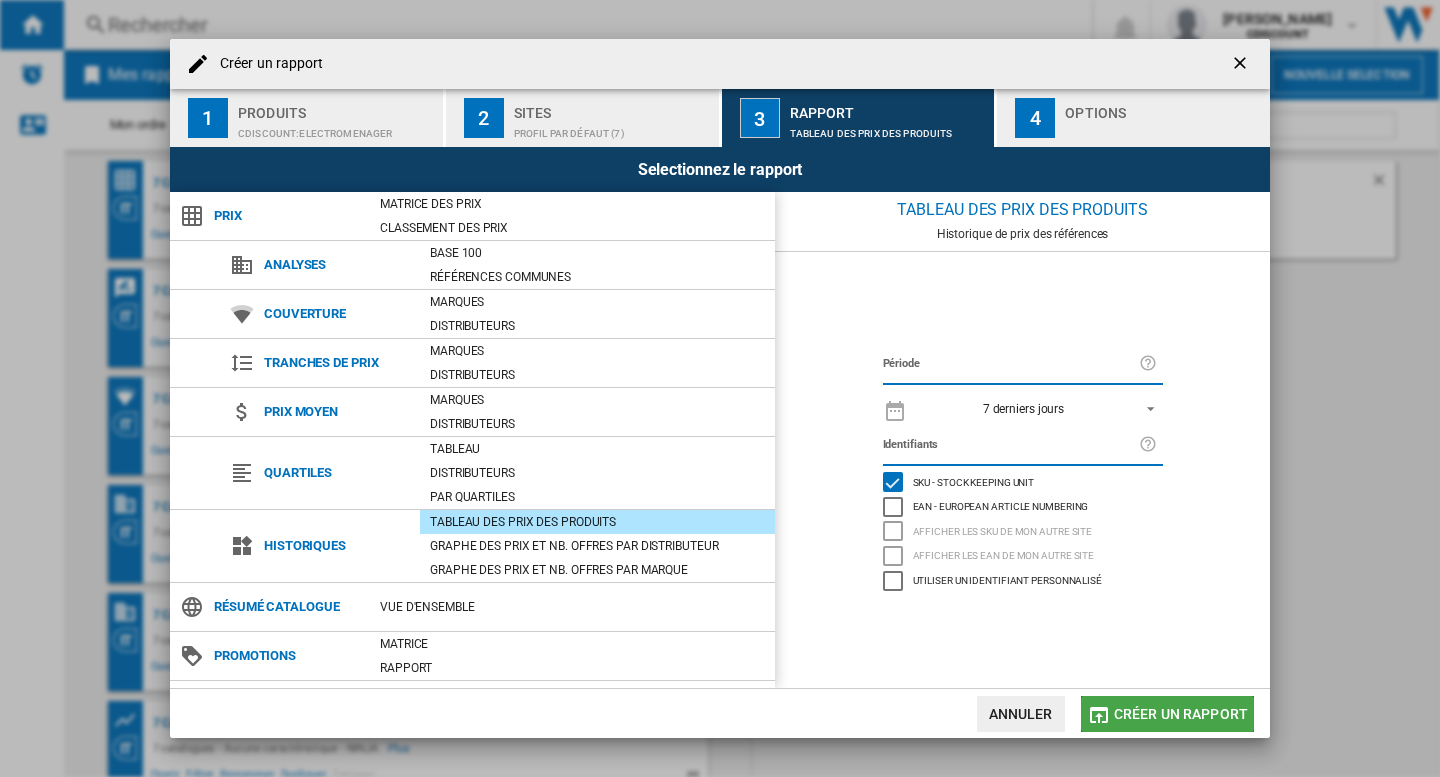 click on "Créer un rapport" 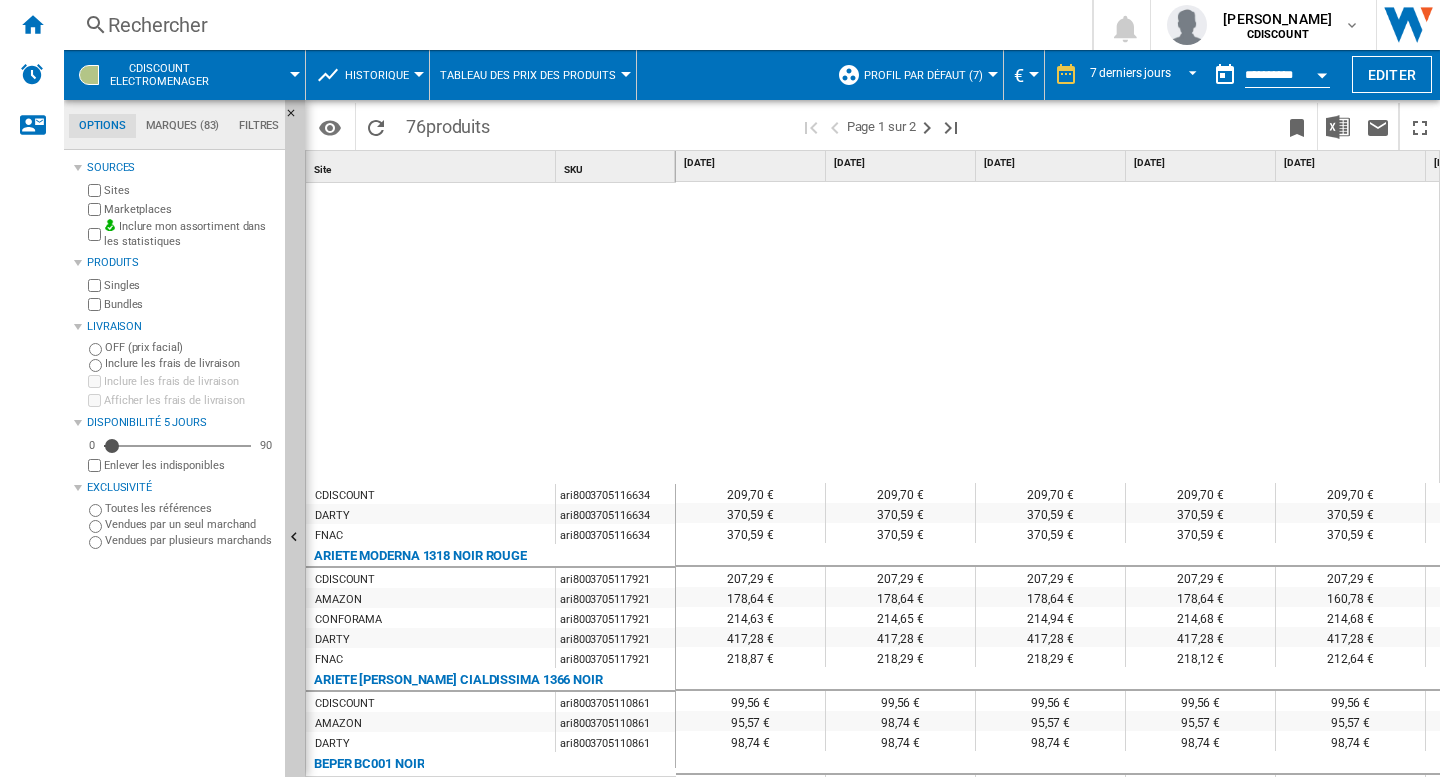 scroll, scrollTop: 376, scrollLeft: 0, axis: vertical 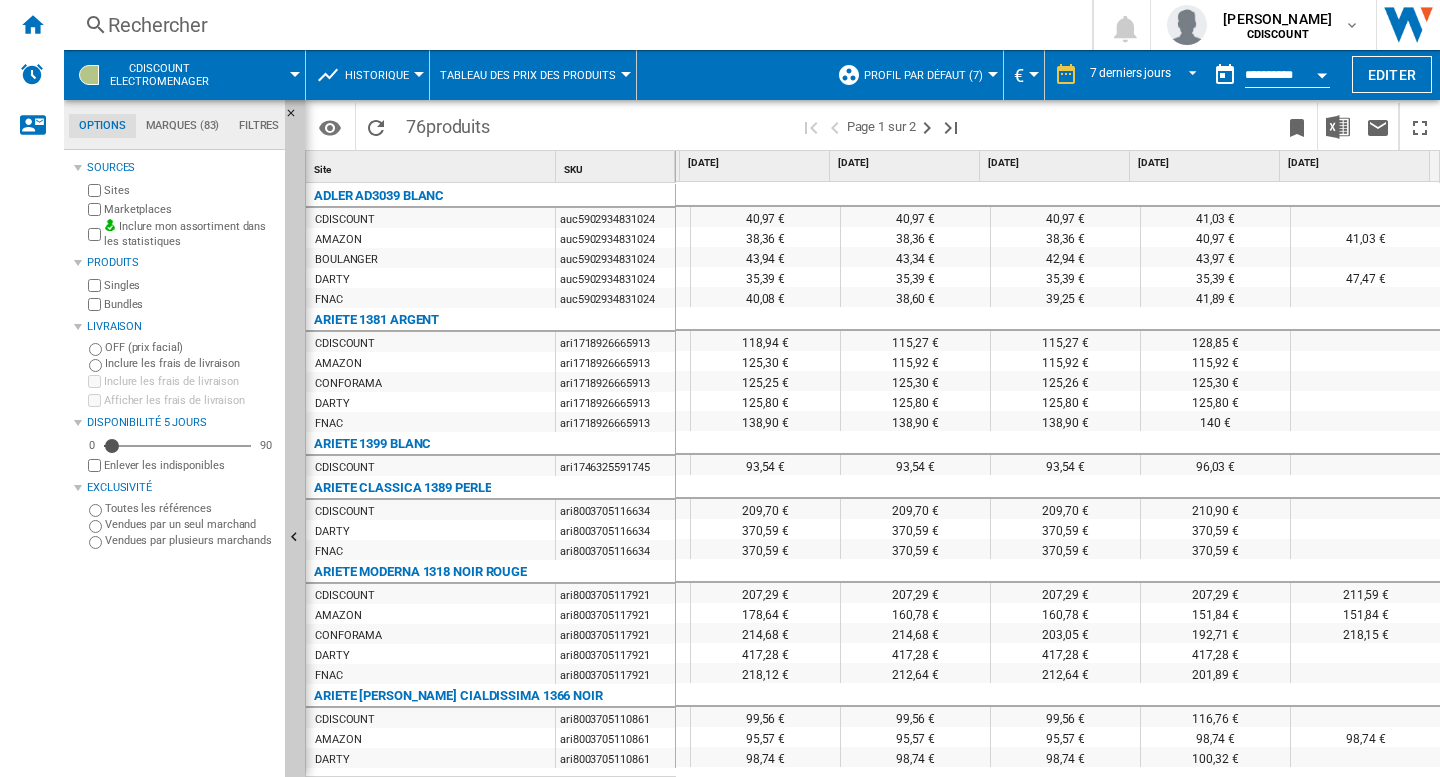 click at bounding box center [1322, 75] 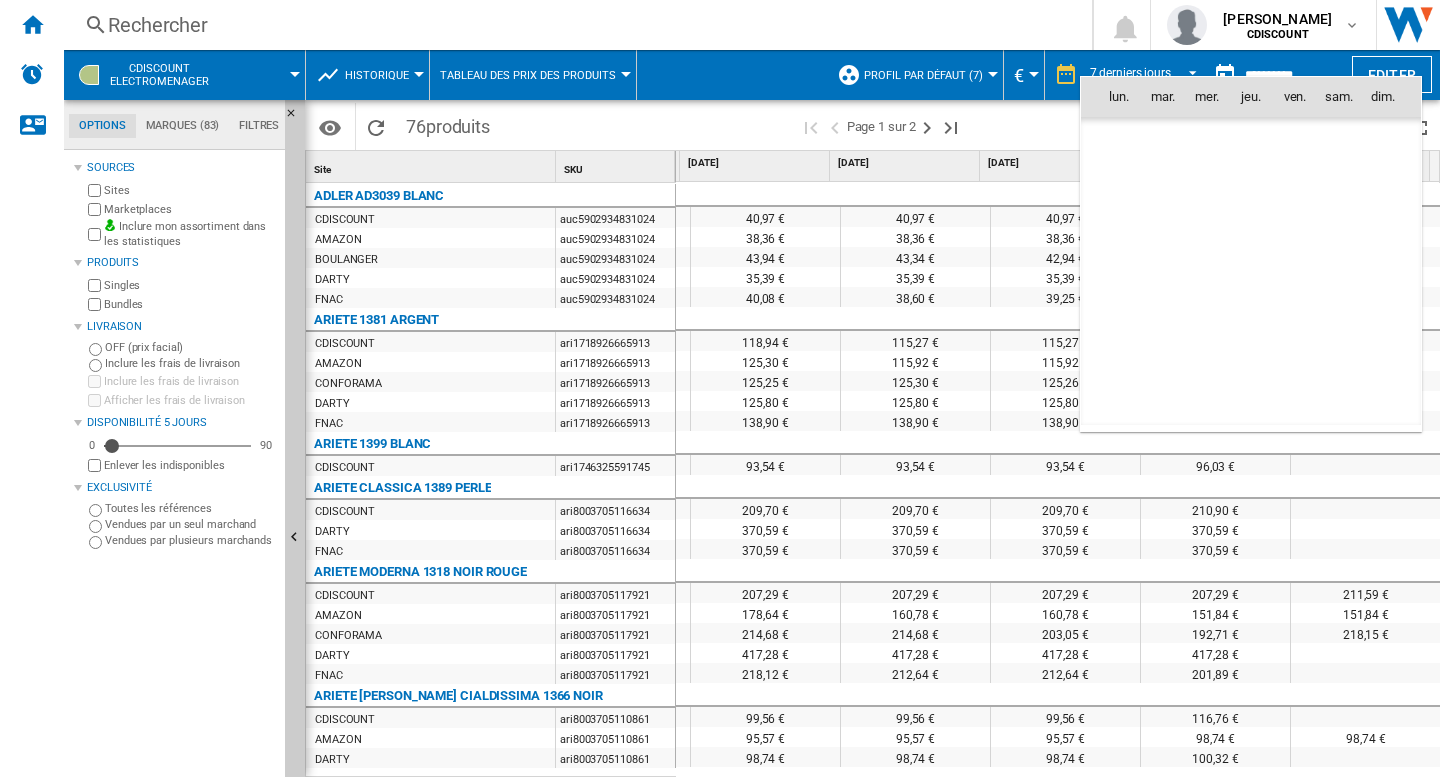 scroll, scrollTop: 9540, scrollLeft: 0, axis: vertical 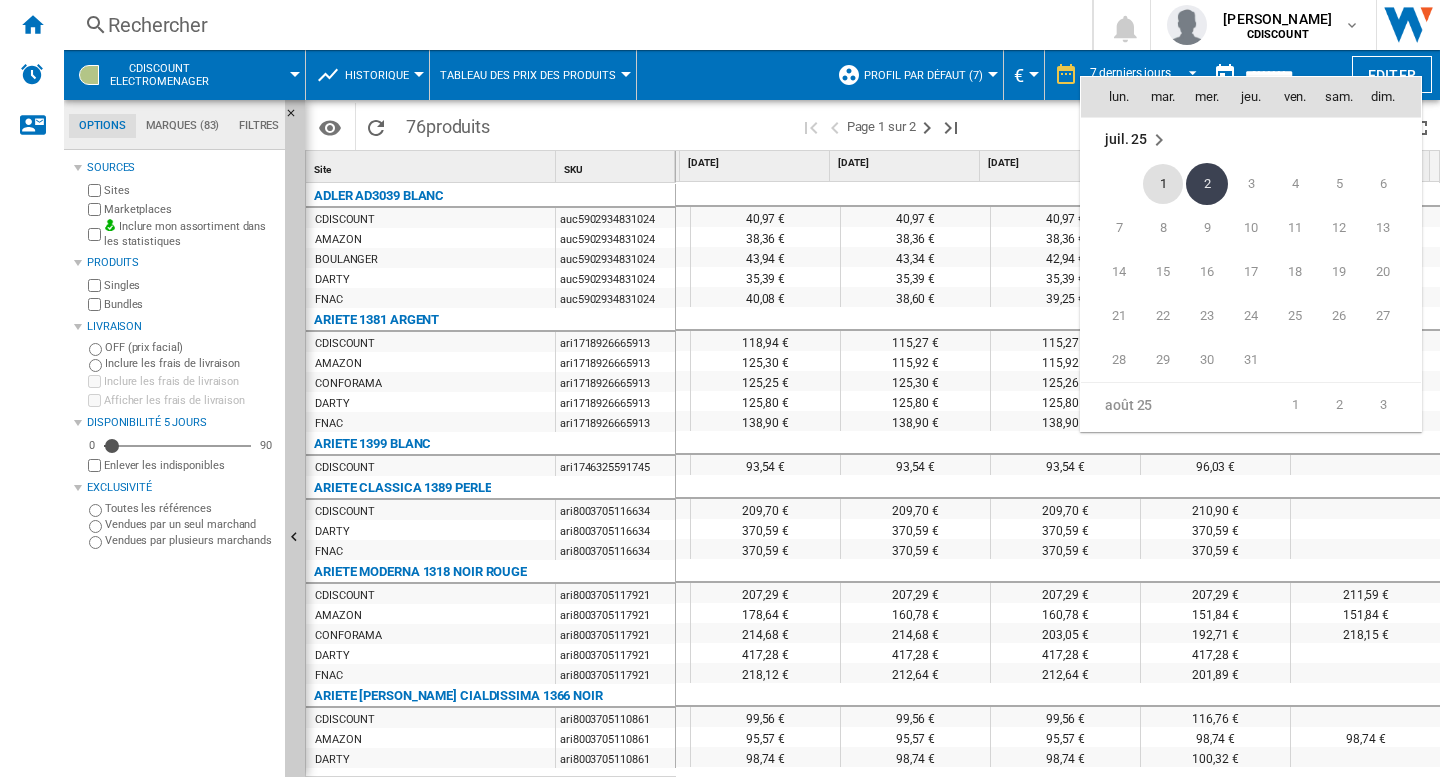 click on "1" at bounding box center [1163, 184] 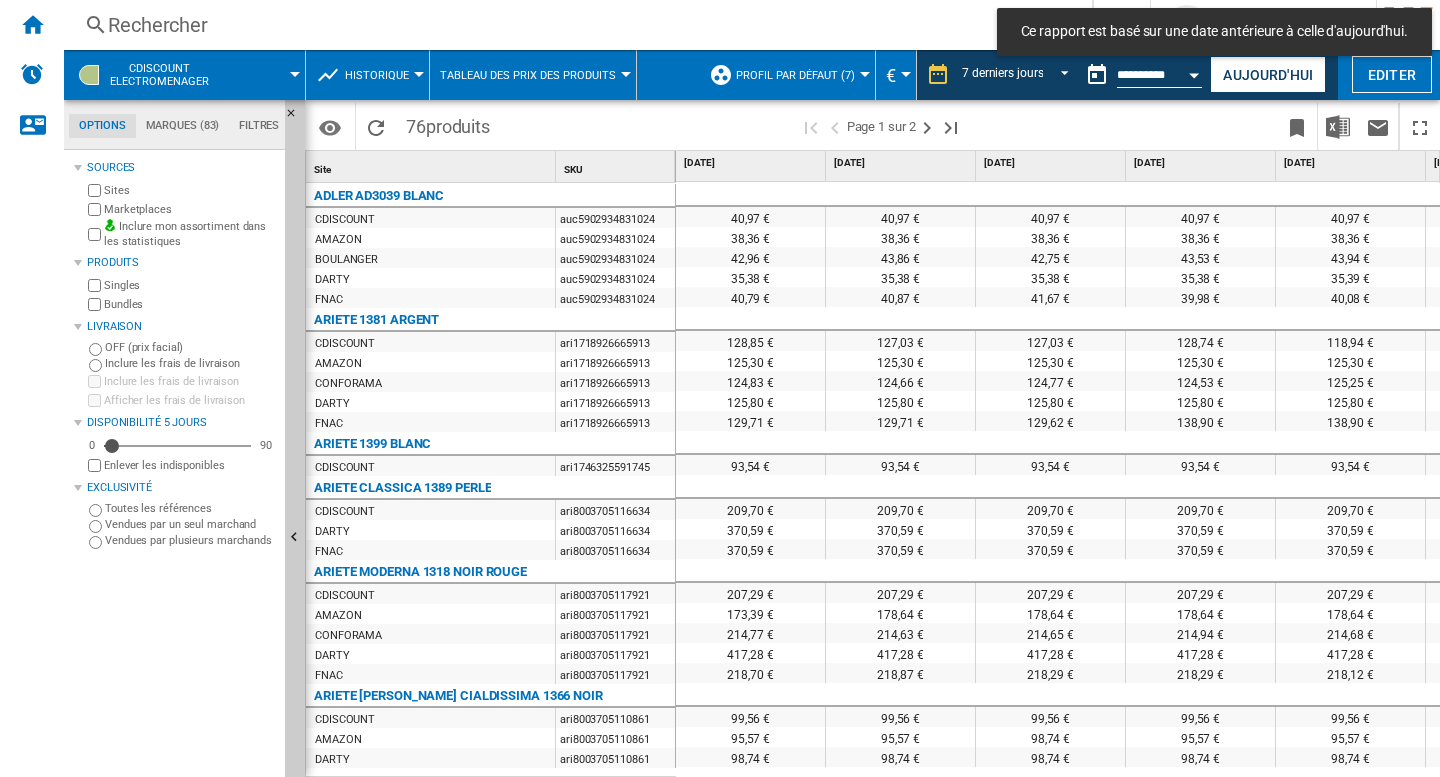 scroll, scrollTop: 0, scrollLeft: 363, axis: horizontal 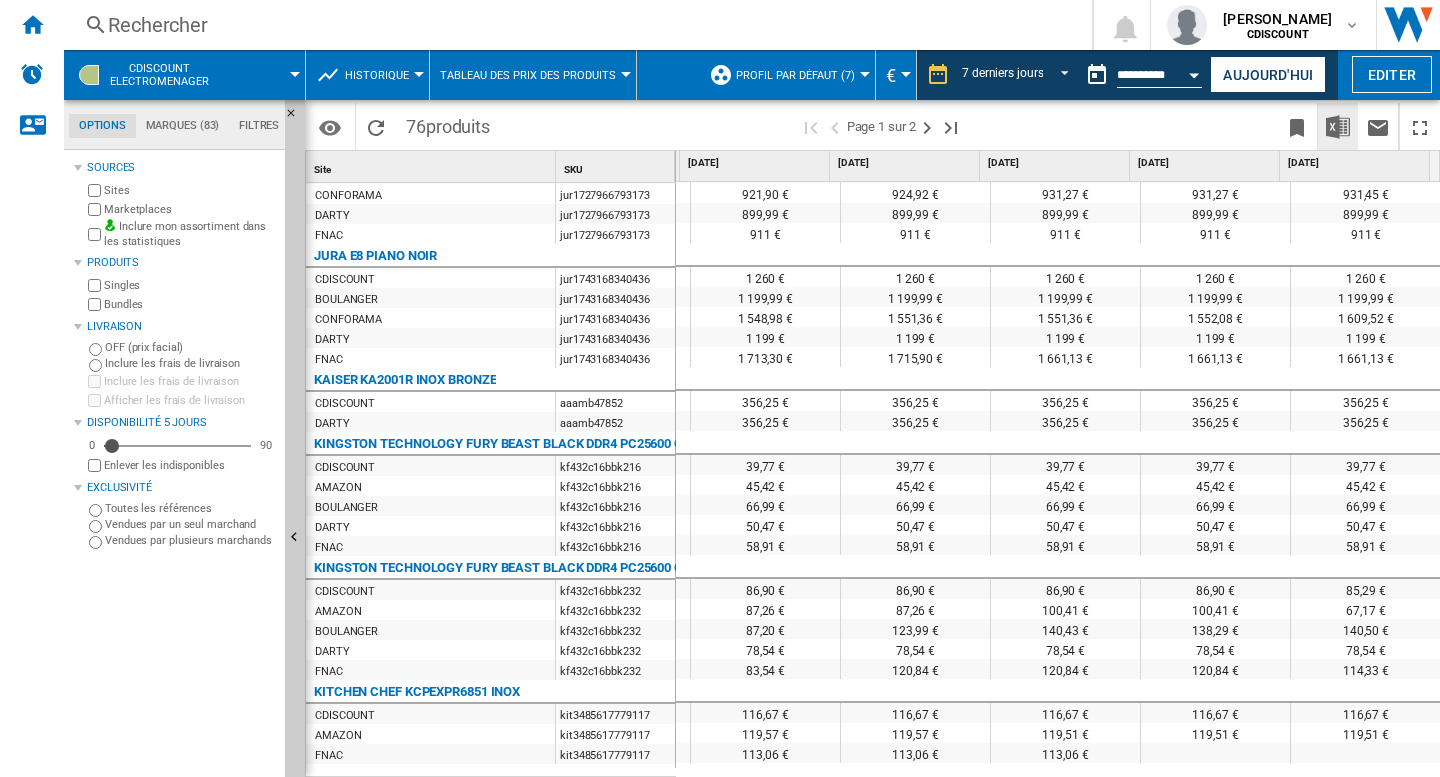 click at bounding box center (1338, 127) 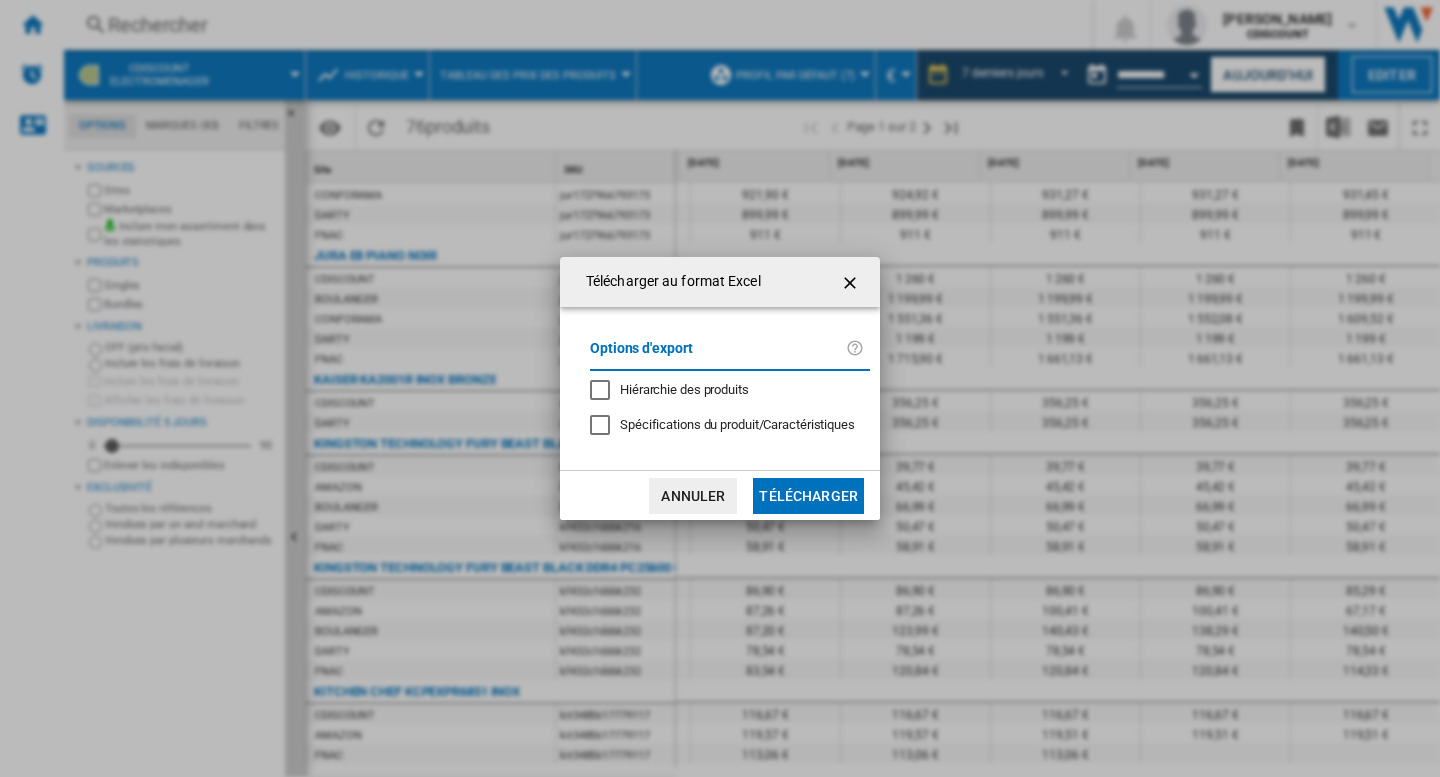 click on "Télécharger" 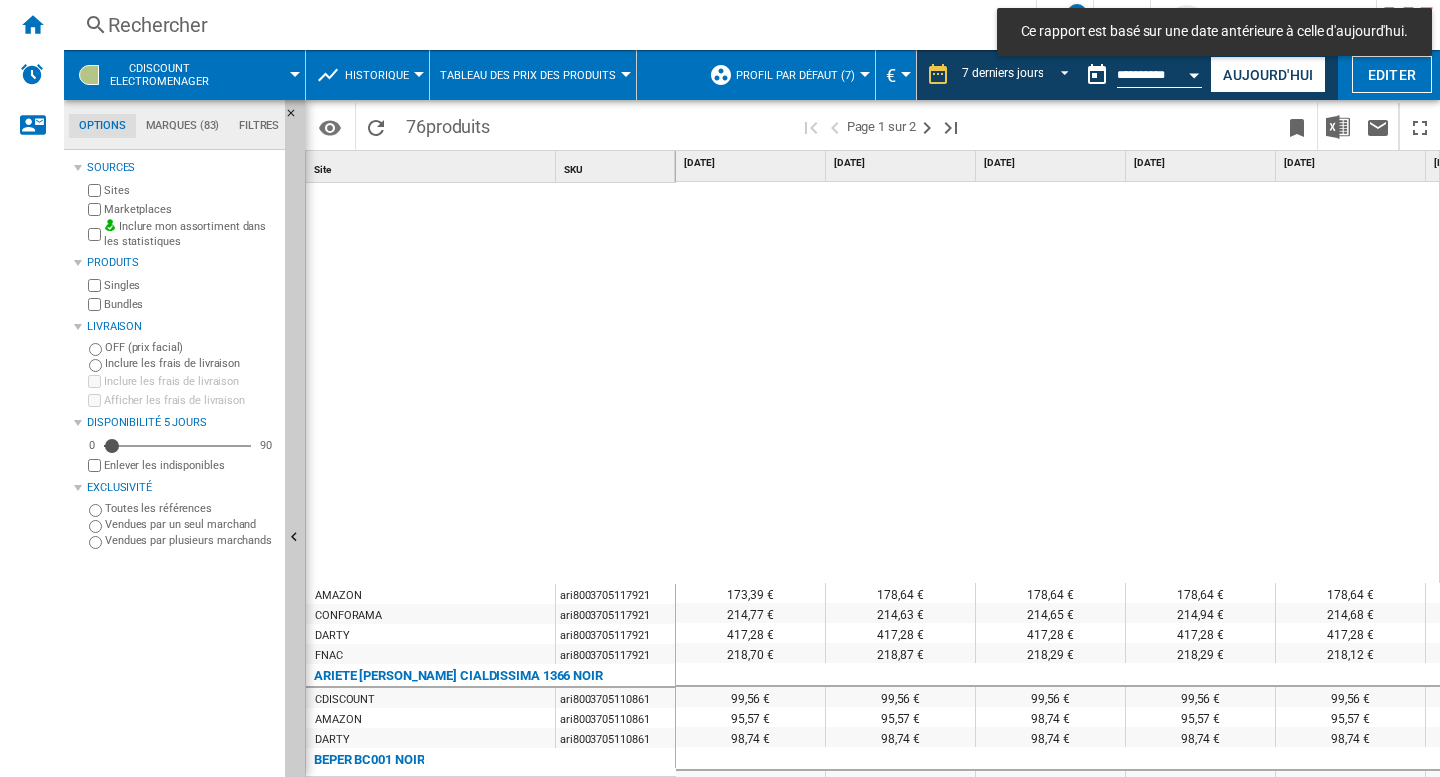 scroll, scrollTop: 476, scrollLeft: 0, axis: vertical 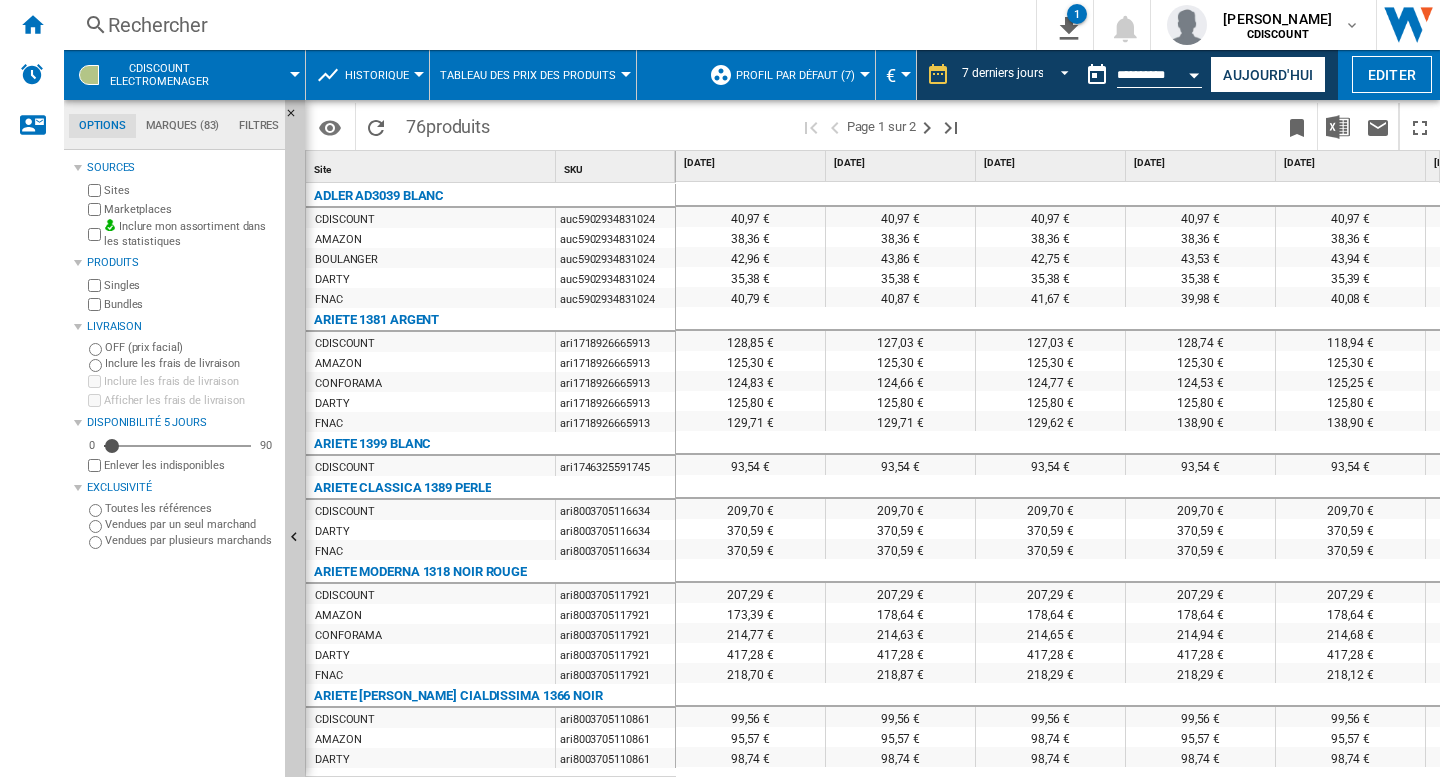 click on "CDISCOUNT Electromenager" at bounding box center [169, 75] 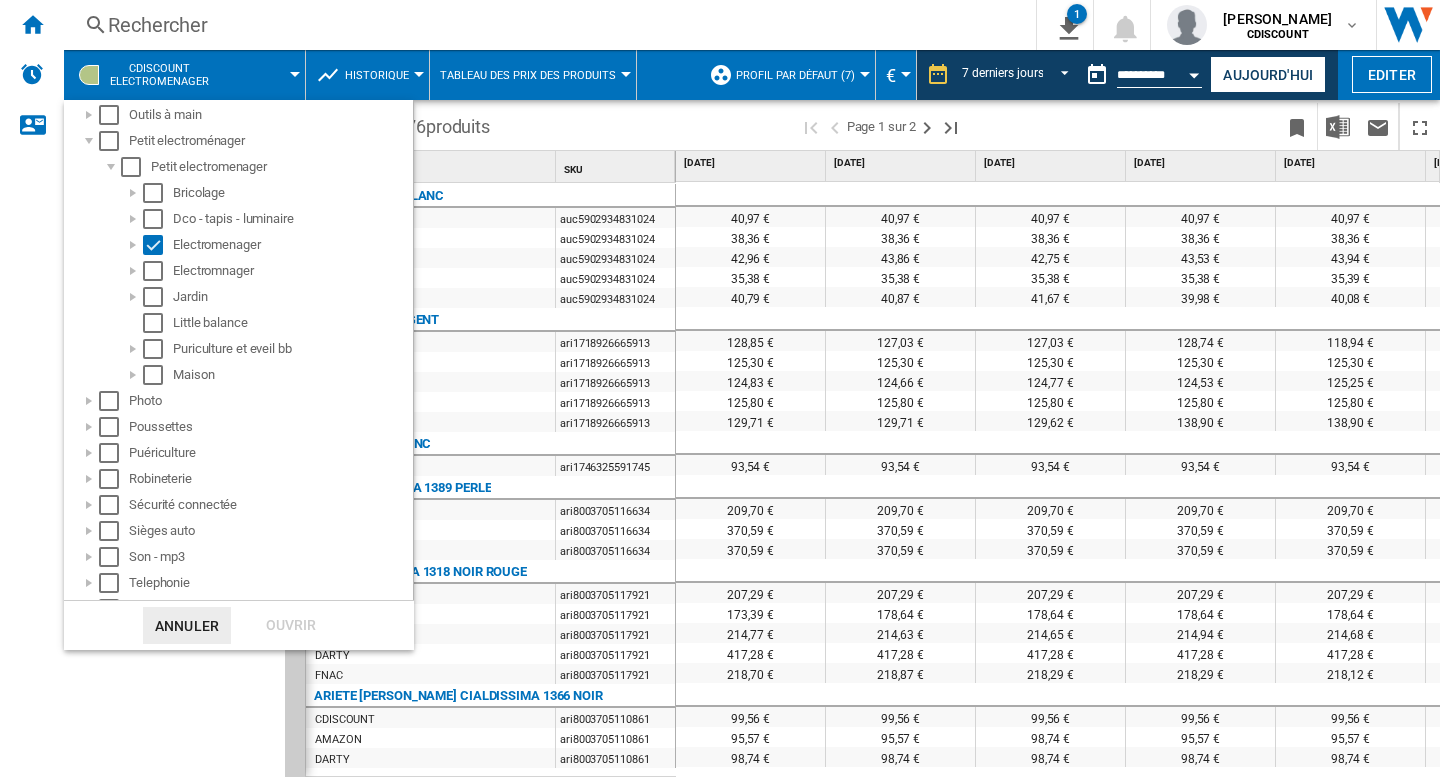 scroll, scrollTop: 340, scrollLeft: 0, axis: vertical 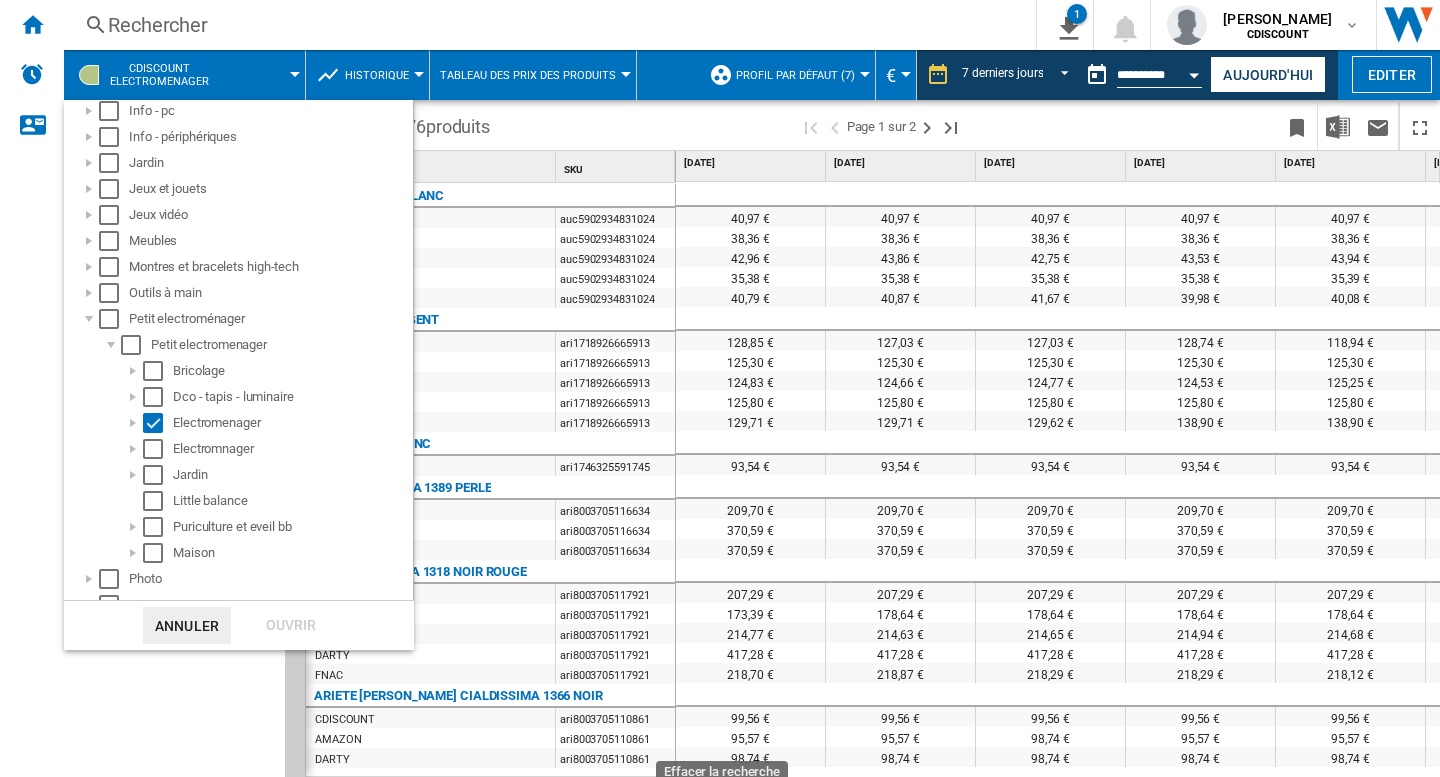 click at bounding box center [720, 388] 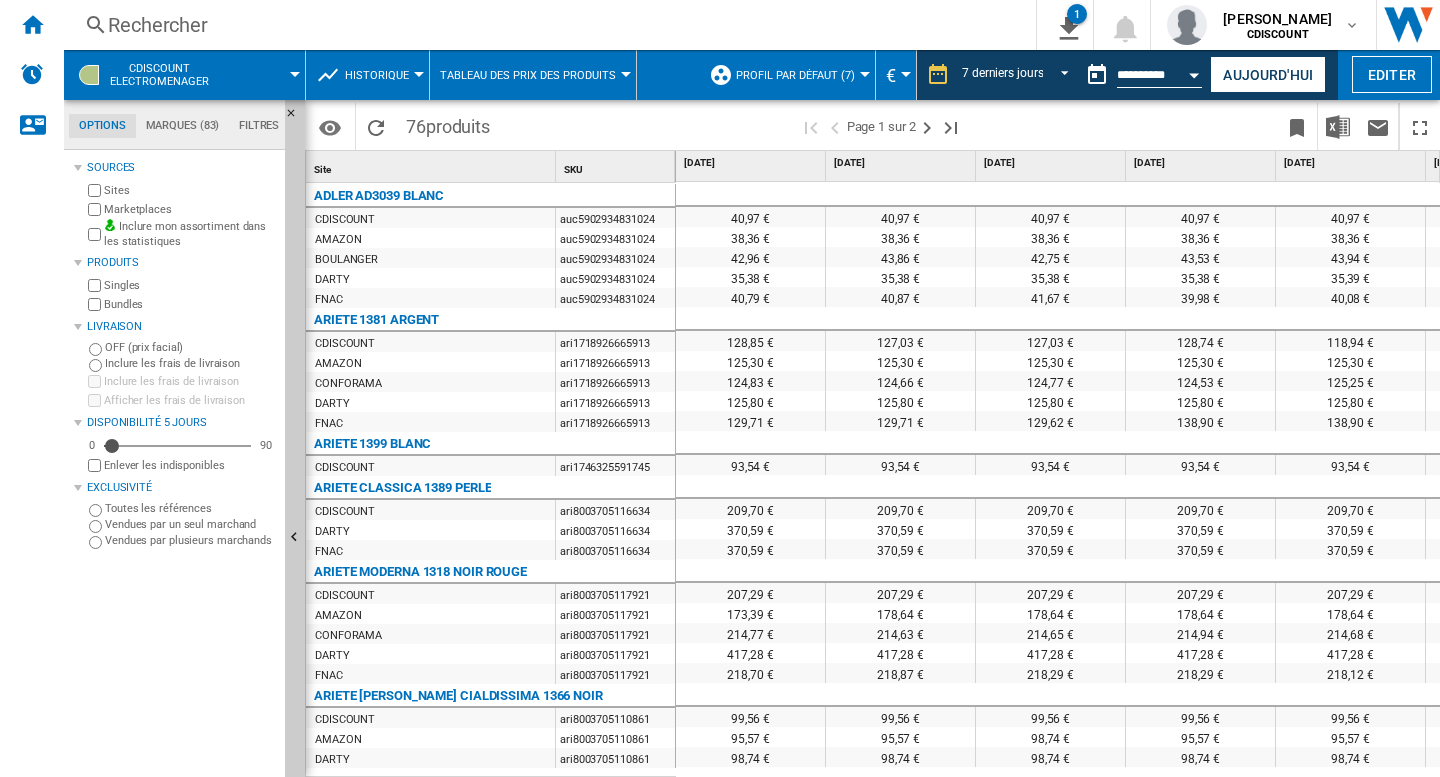 scroll, scrollTop: 0, scrollLeft: 0, axis: both 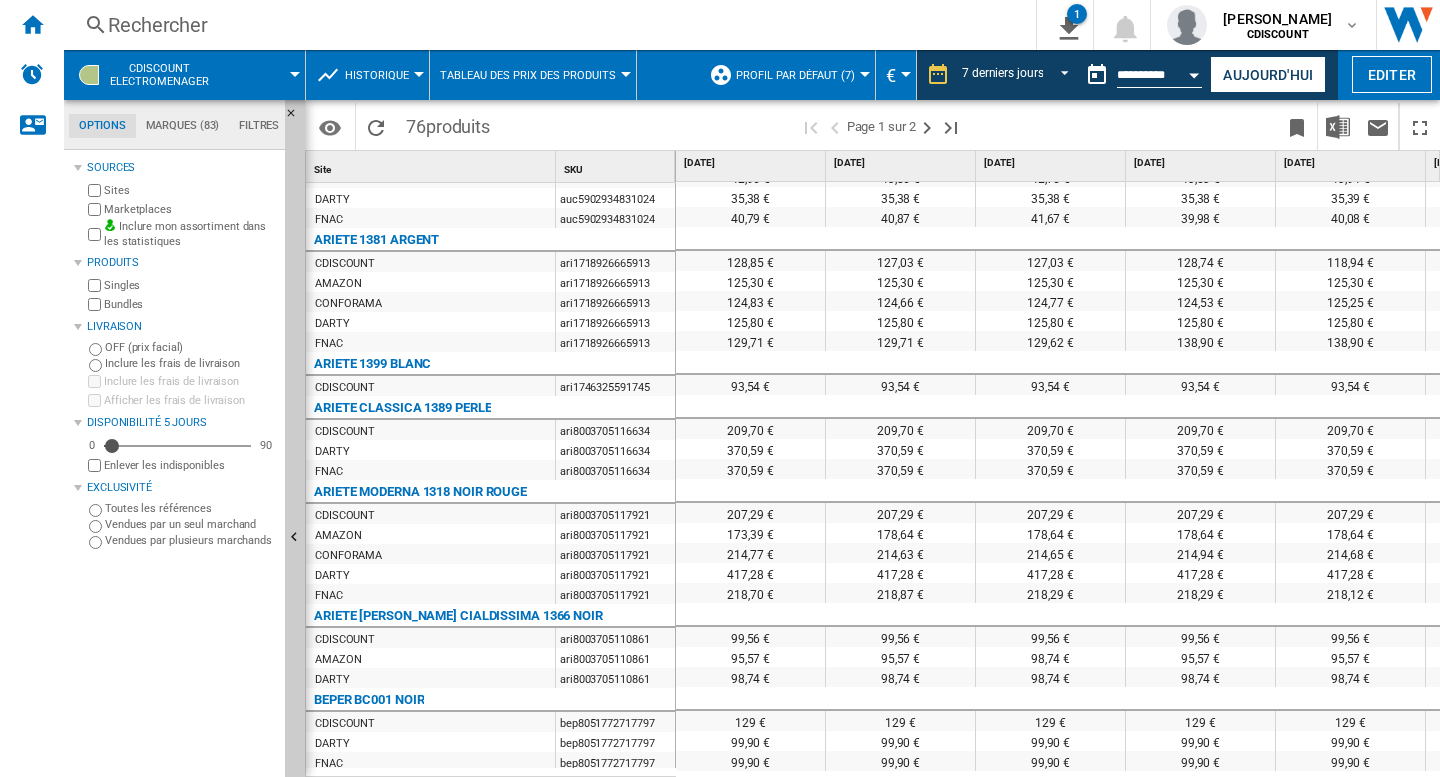 click on "Rechercher" at bounding box center (546, 25) 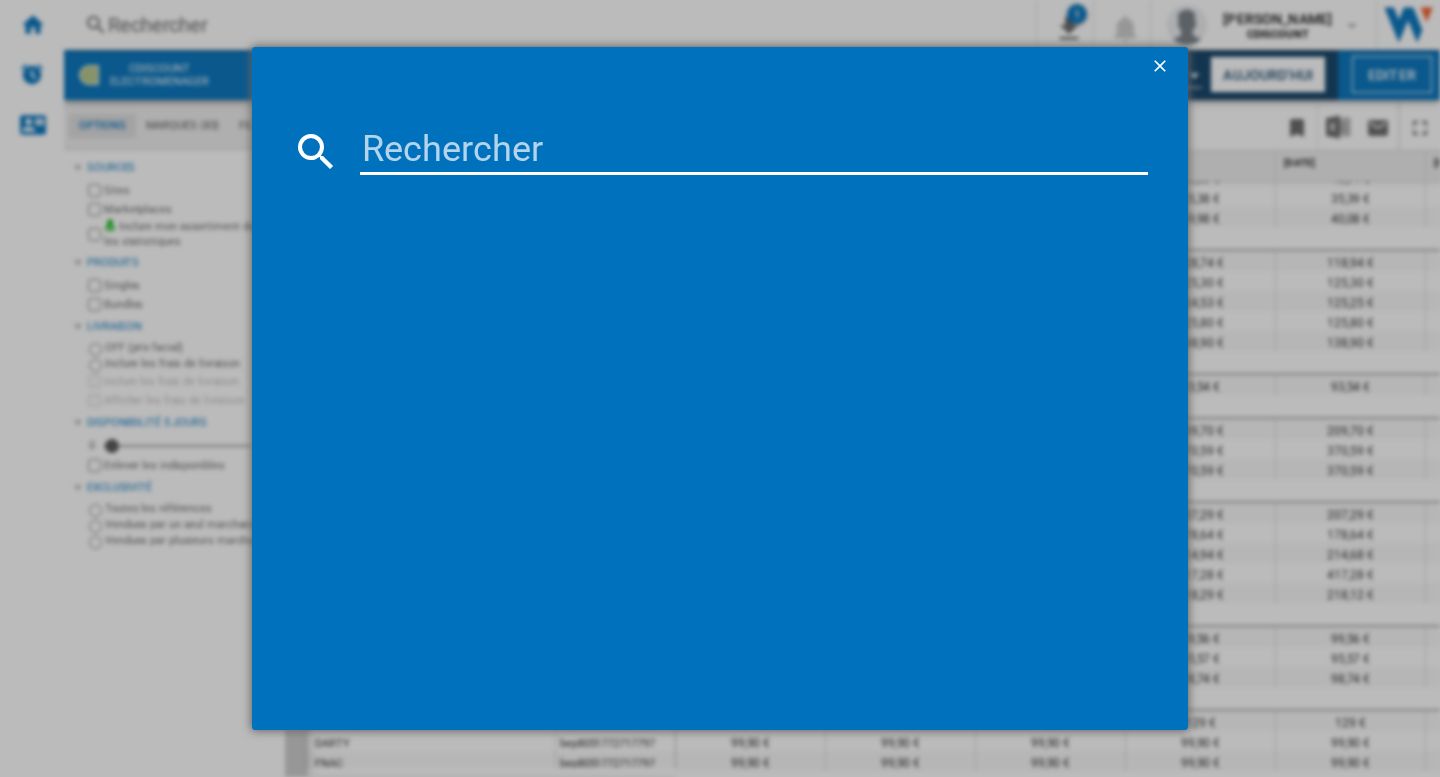 click at bounding box center (754, 151) 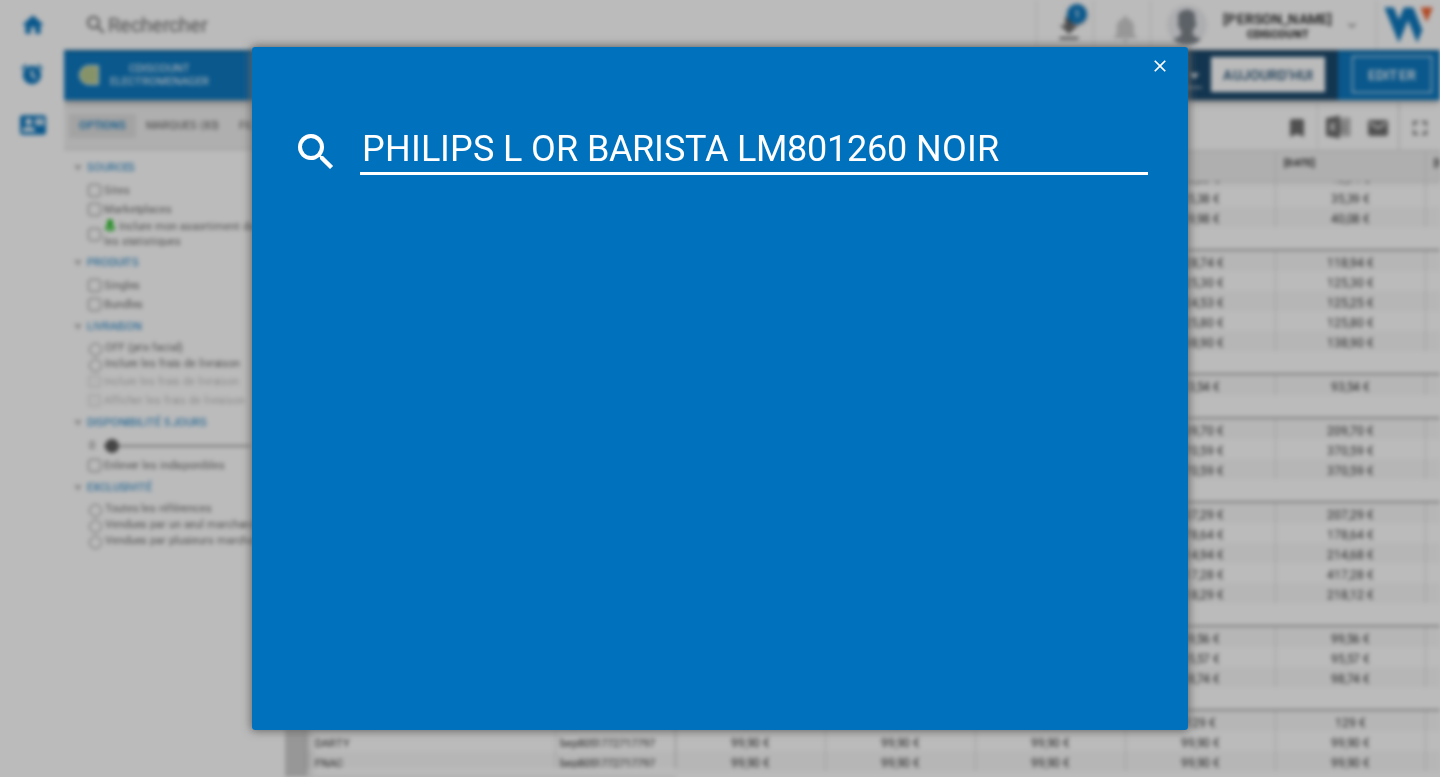 type on "PHILIPS L OR BARISTA LM801260 NOIR" 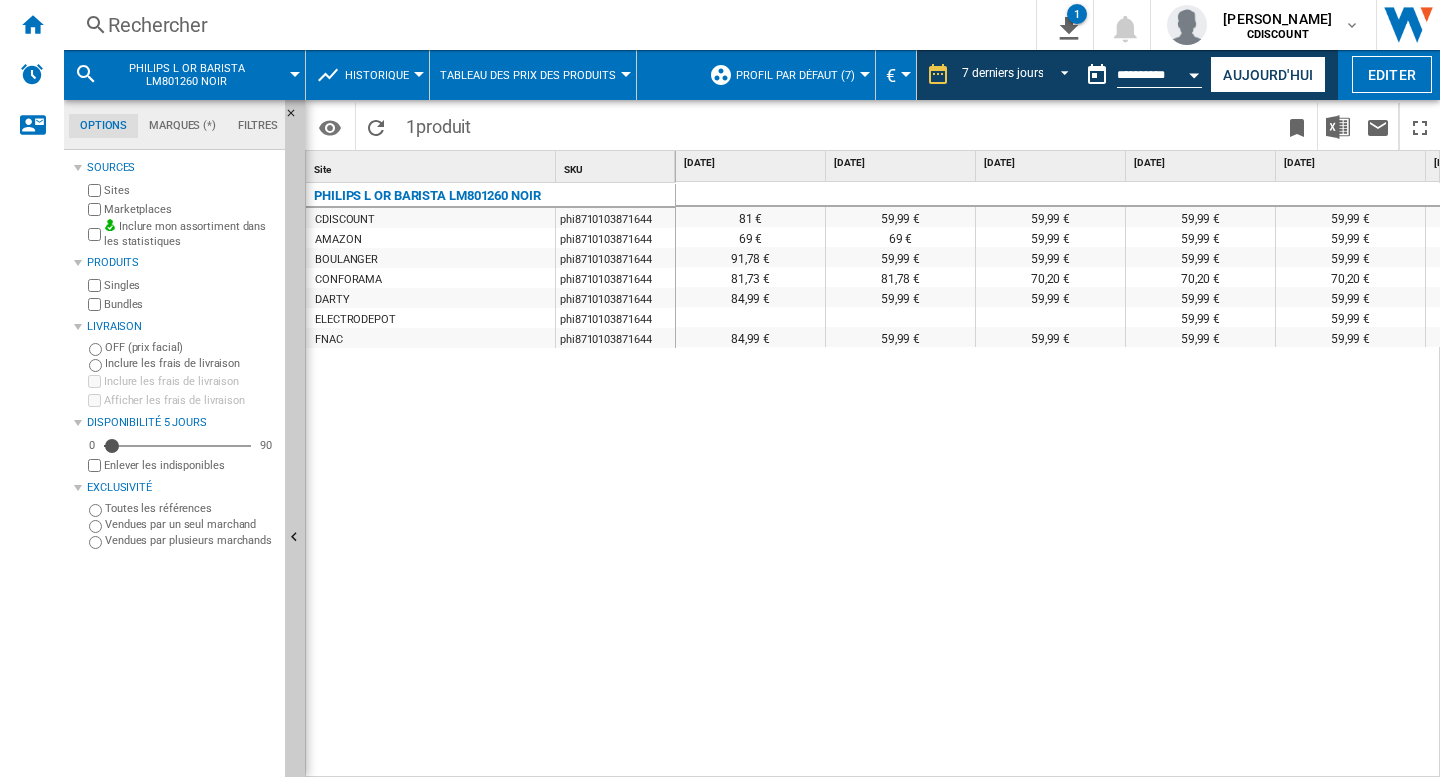 drag, startPoint x: 1036, startPoint y: 637, endPoint x: 1053, endPoint y: 701, distance: 66.21933 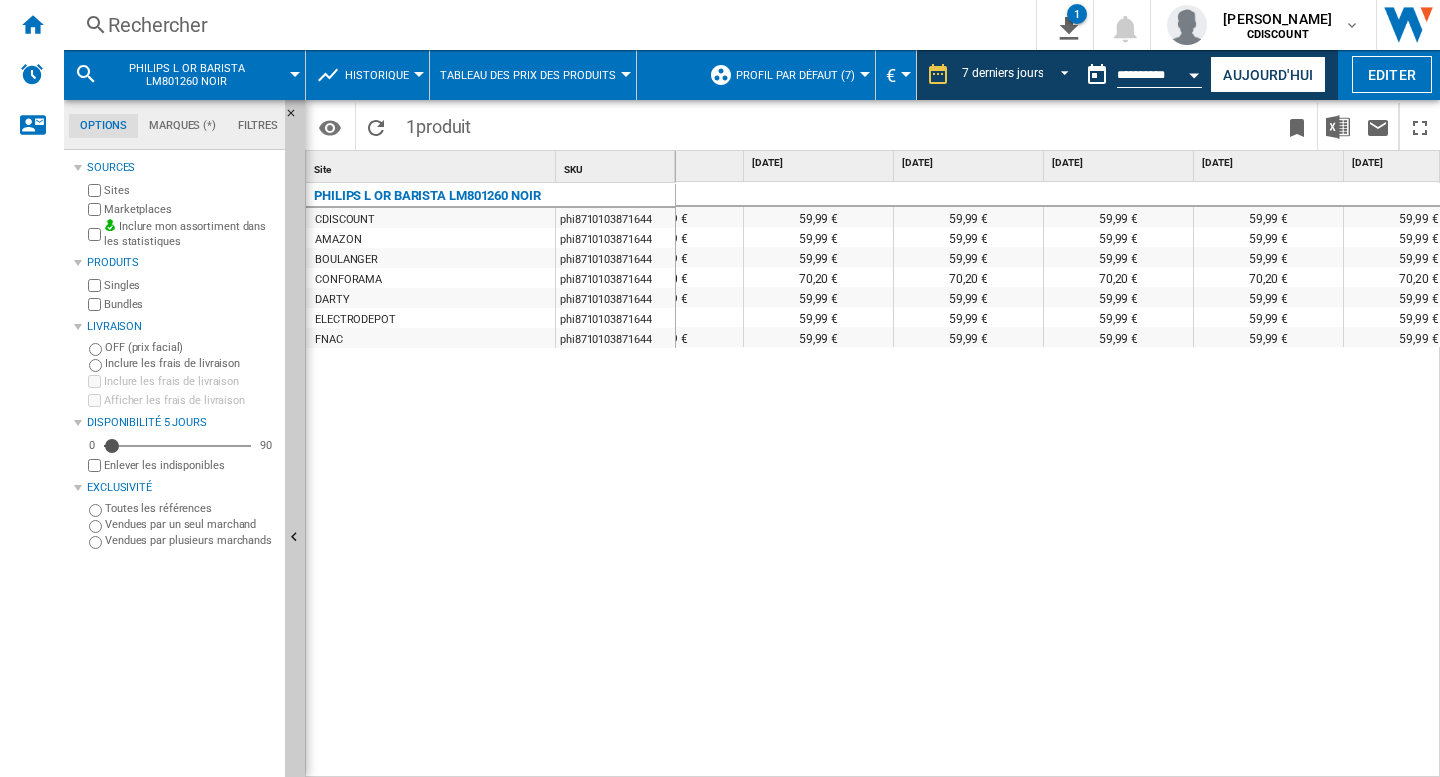 scroll, scrollTop: 0, scrollLeft: 435, axis: horizontal 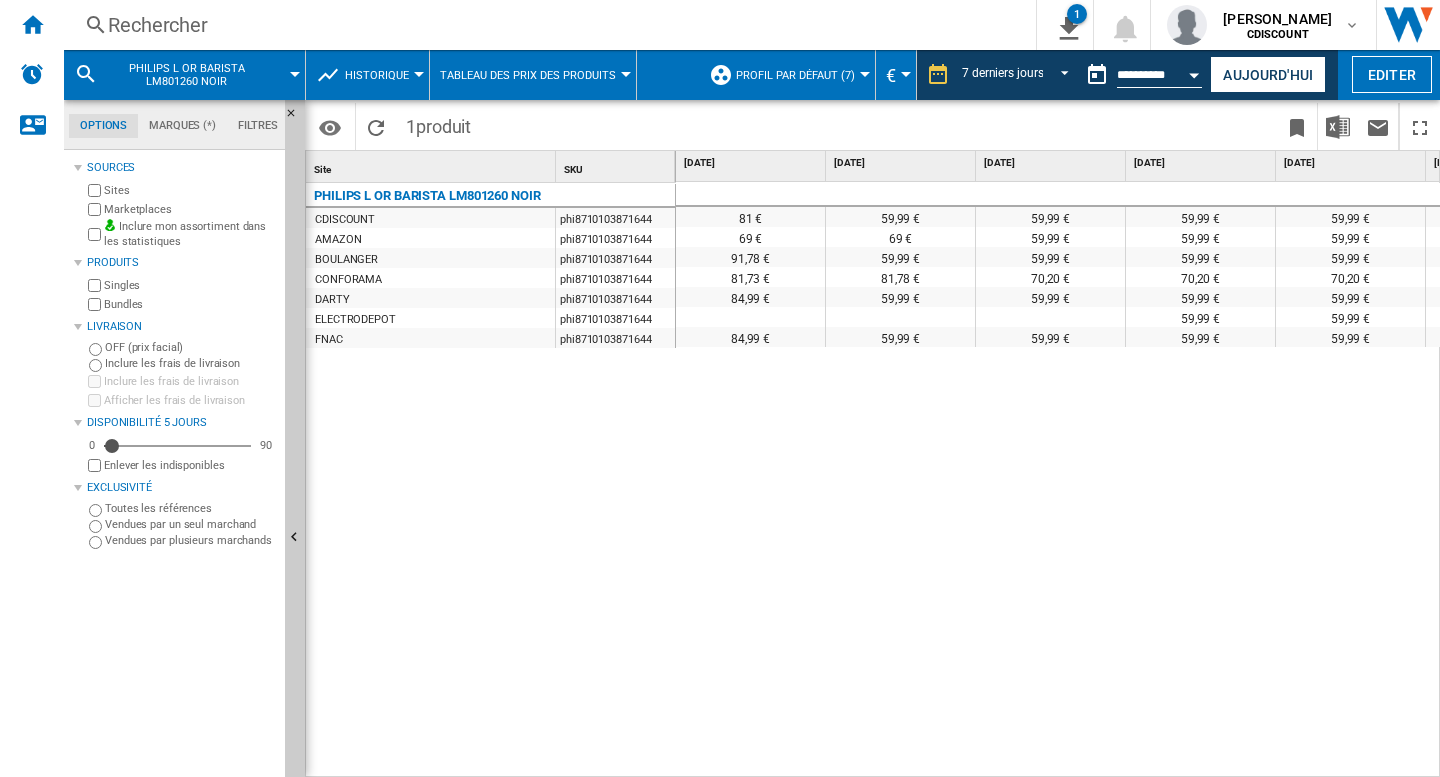 click on "81 €
59,99 €
59,99 €
59,99 €
59,99 €
59,99 €
59,99 €
59,99 €
69 €
69 €
59,99 €
59,99 €
59,99 €
59,99 €
59,99 €
59,99 €
91,78 €
59,99 €
59,99 €
59,99 €
59,99 €
59,99 €
59,99 €
59,99 €
81,73 €
81,78 €
70,20 €
70,20 €
70,20 €
70,20 €
70,20 €
70,20 €
84,99 €
59,99 €
59,99 €
59,99 €
59,99 €
59,99 €
59,99 €
59,99 €
59,99 €
59,99 €
59,99 €
59,99 €
59,99 €
84,99 €
59,99 €
59,99 €
59,99 €
59,99 €
59,99 €
59,99 €
59,99 €" at bounding box center [1058, 480] 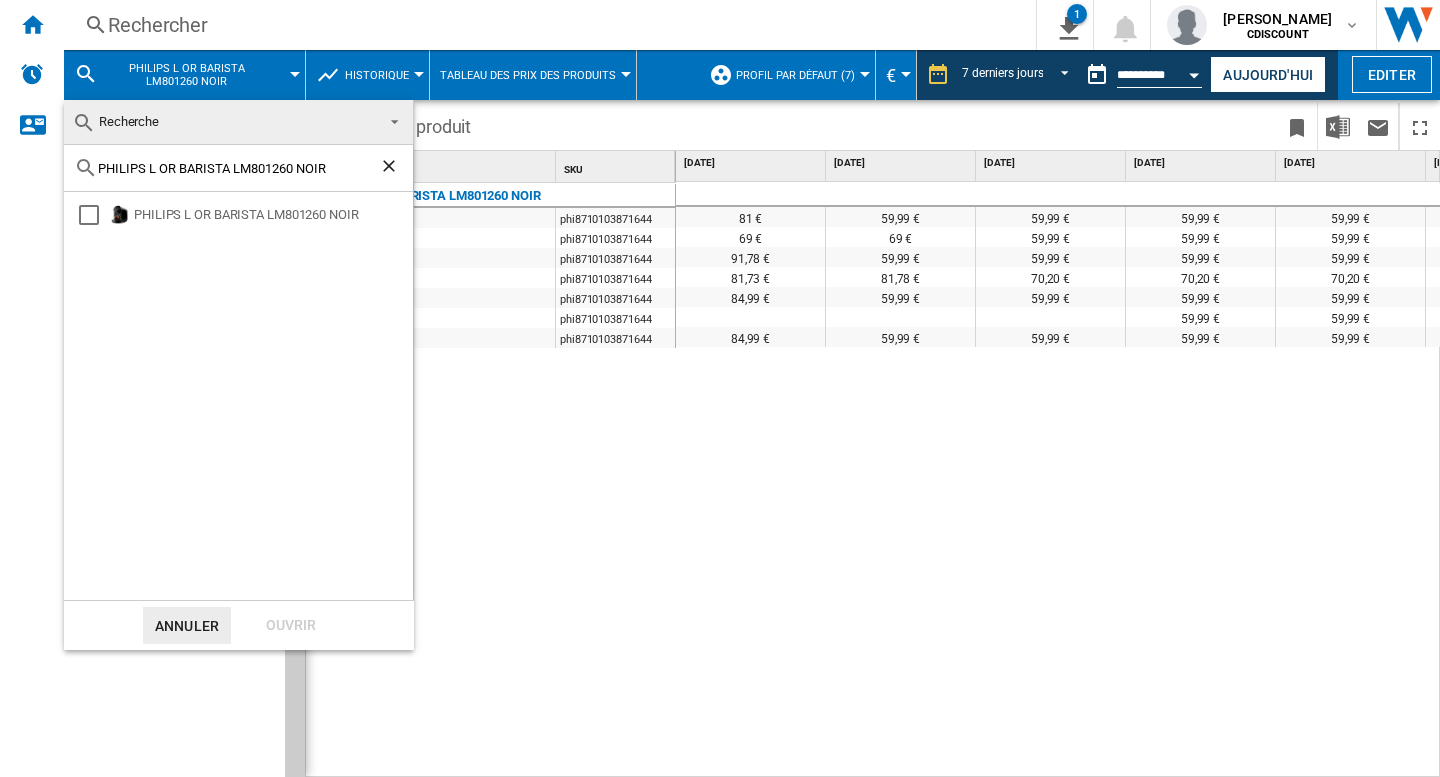 click 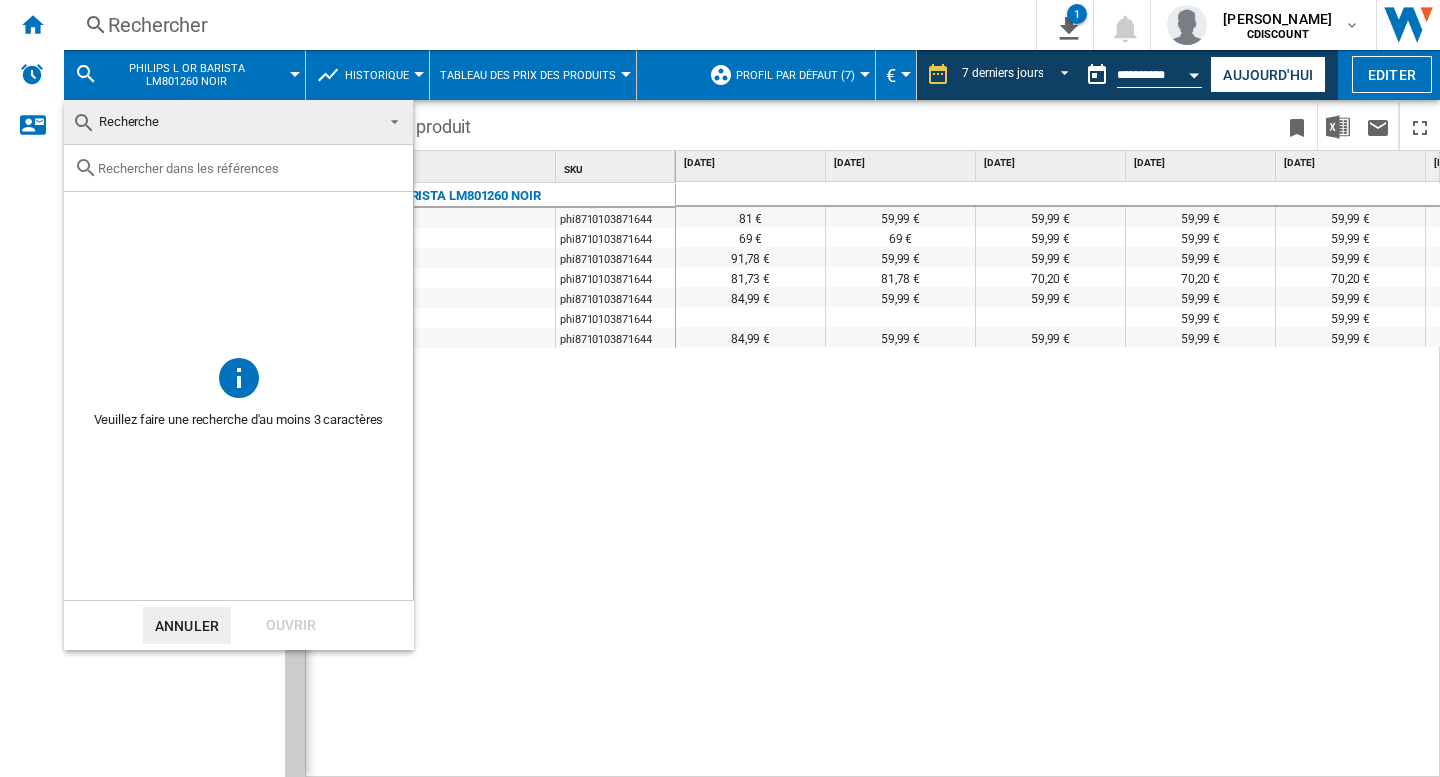 click at bounding box center [389, 120] 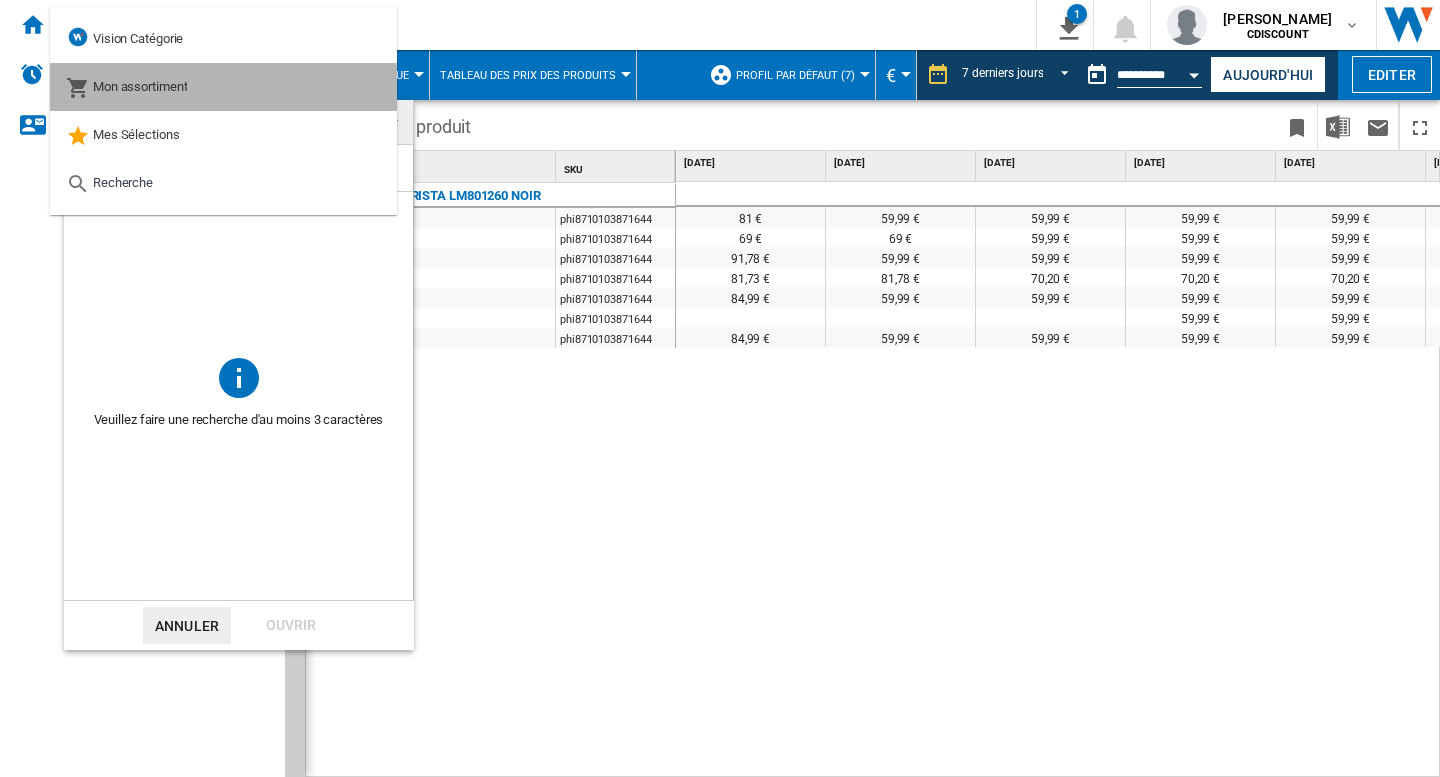 click on "Mon assortiment" at bounding box center [140, 86] 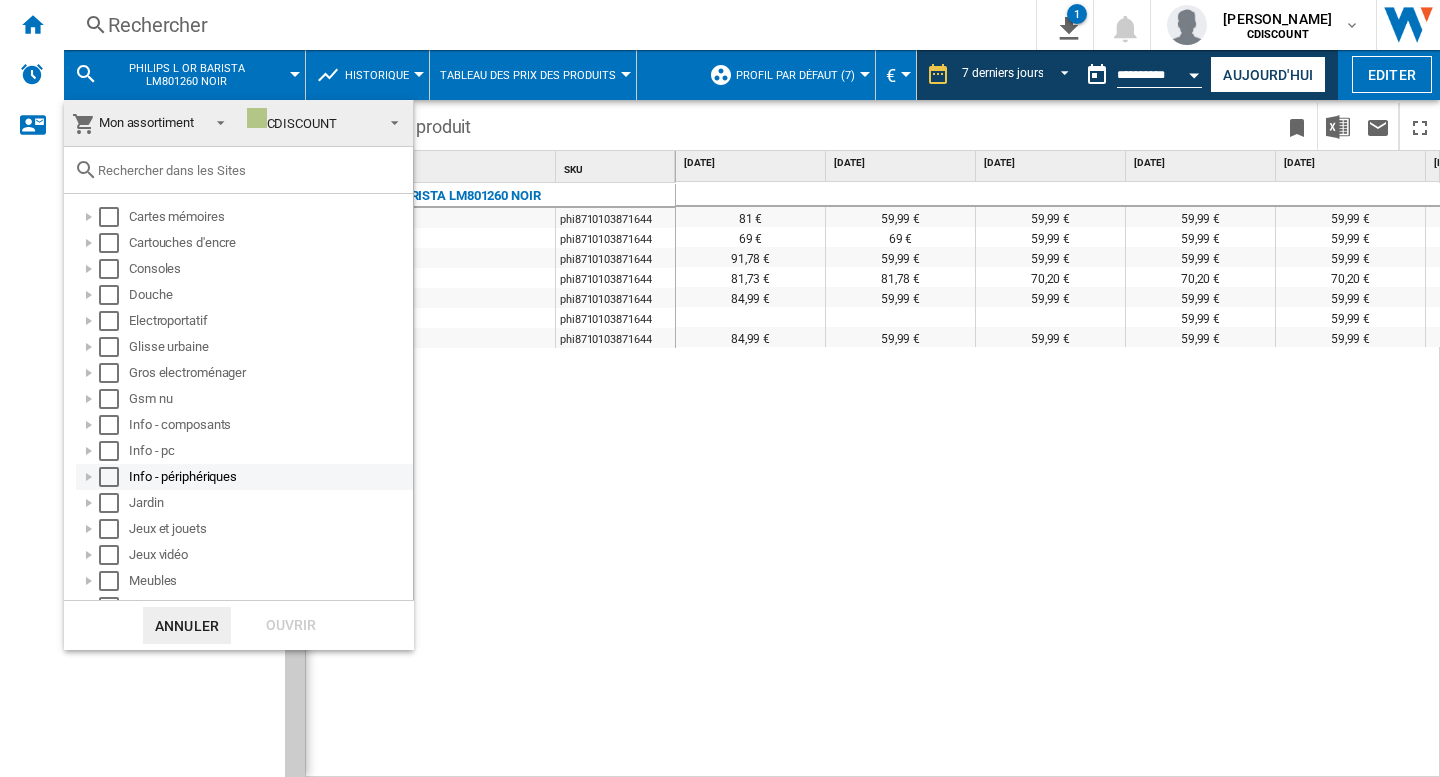 scroll, scrollTop: 300, scrollLeft: 0, axis: vertical 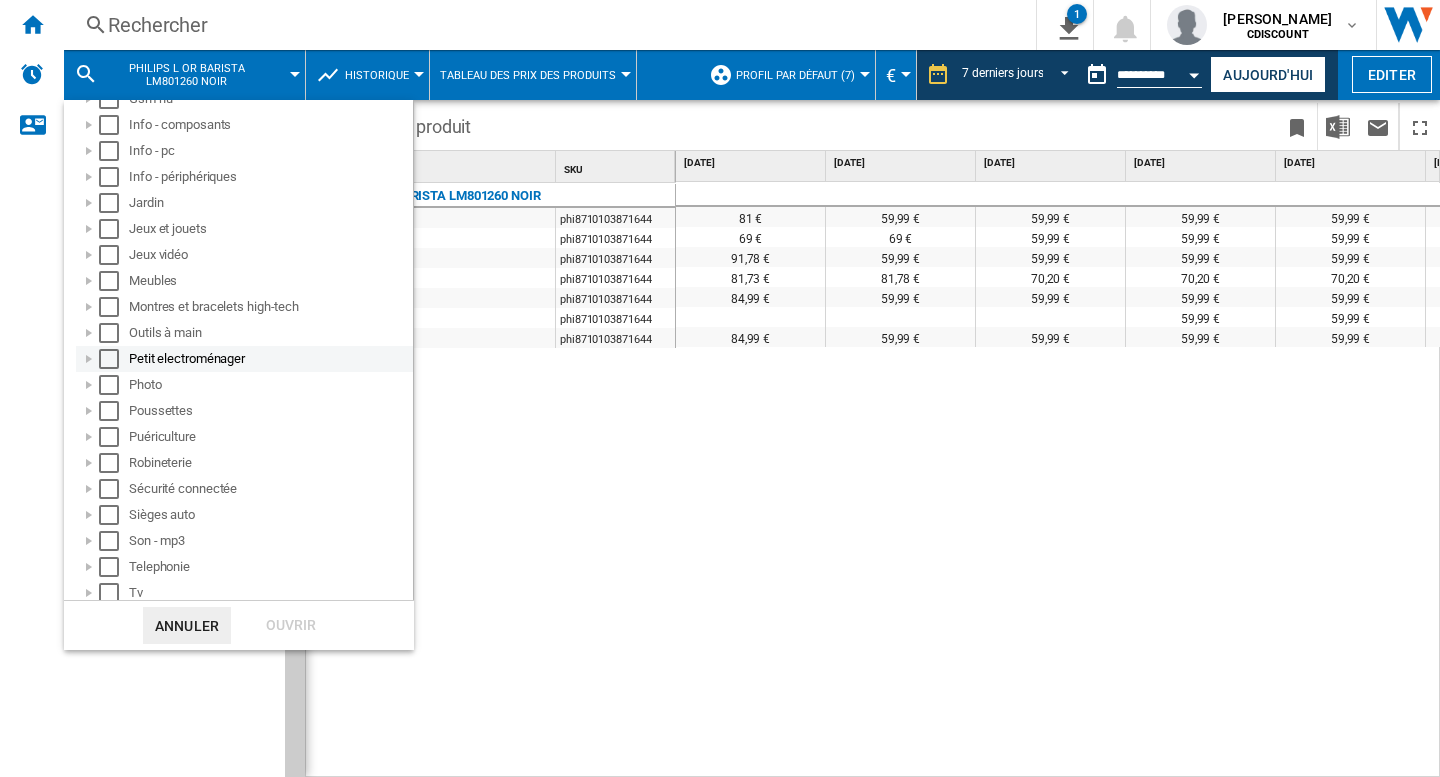 click at bounding box center (89, 359) 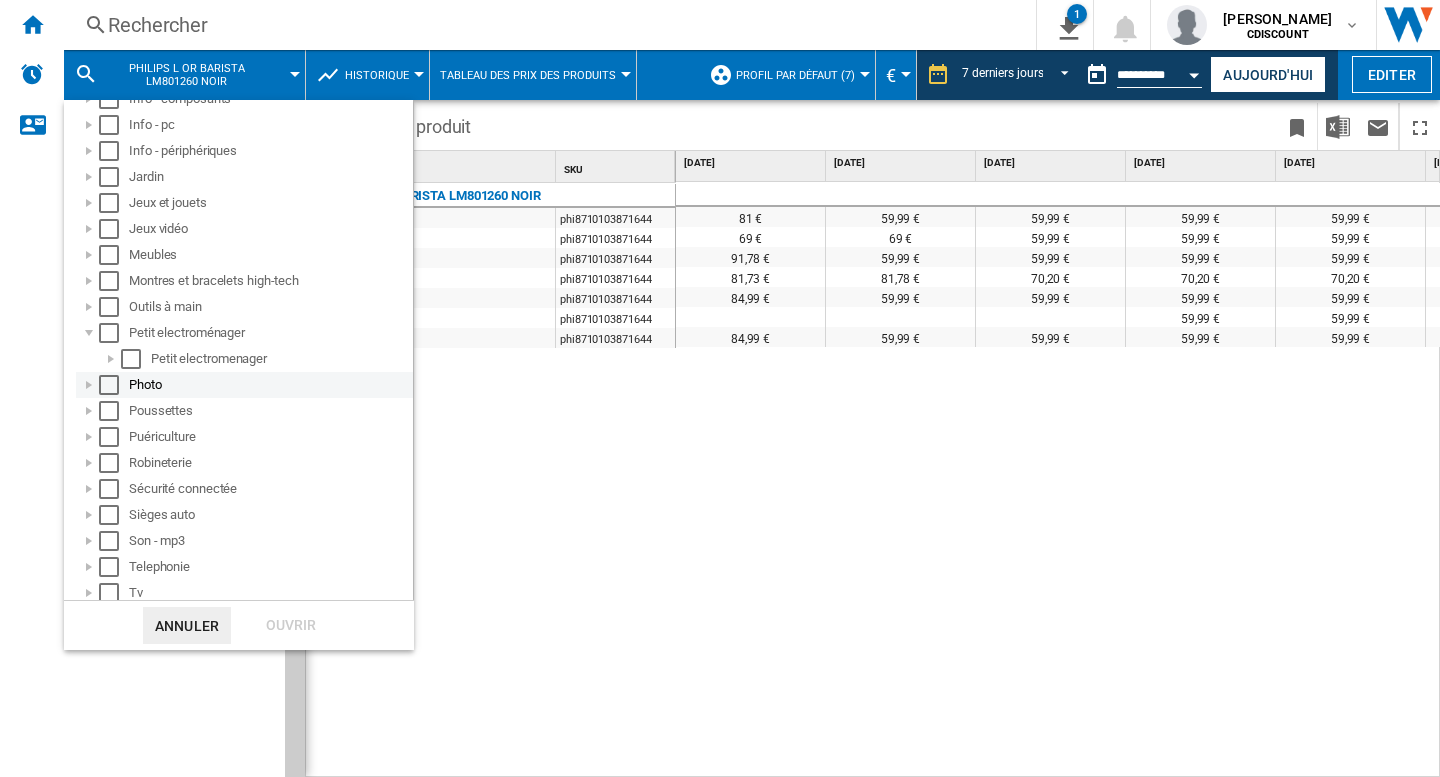 scroll, scrollTop: 332, scrollLeft: 0, axis: vertical 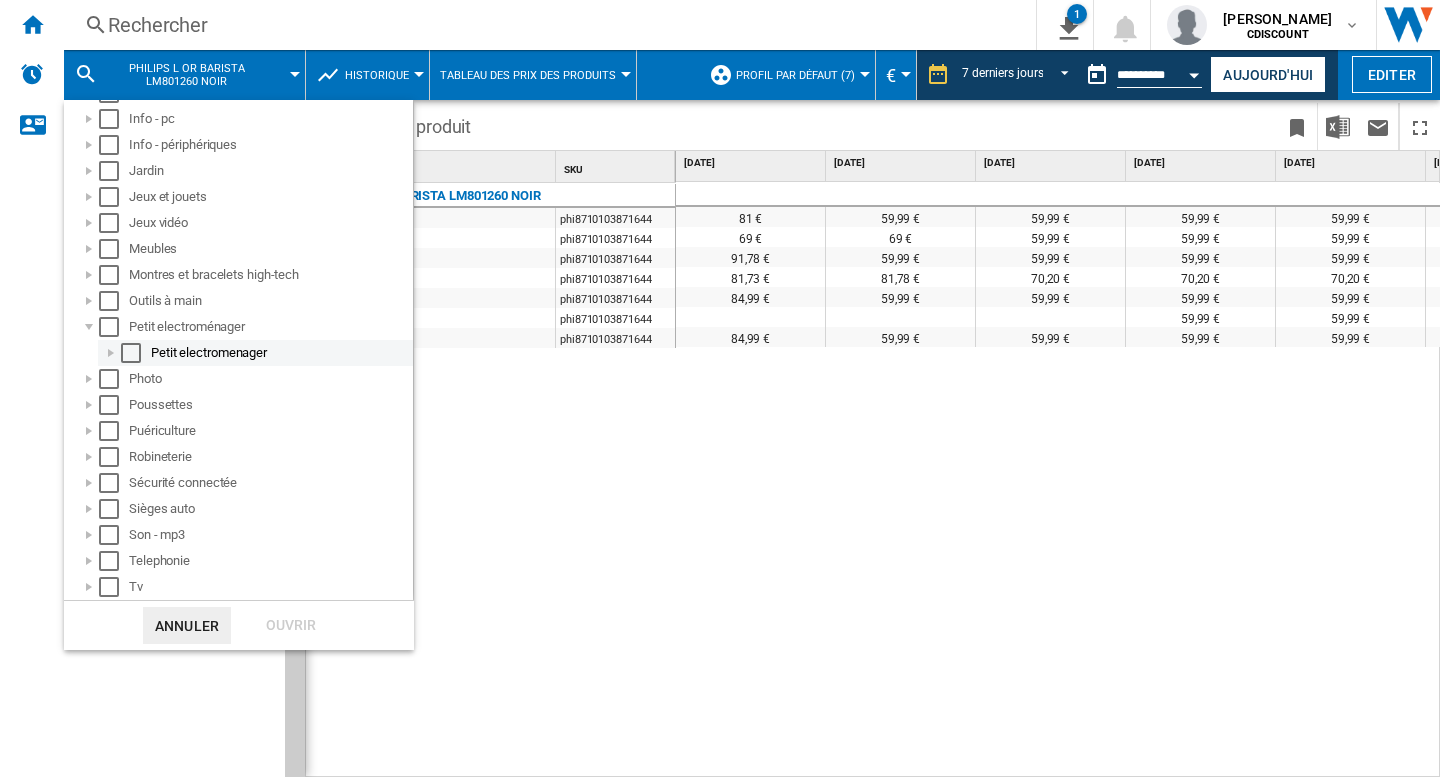 click at bounding box center [111, 353] 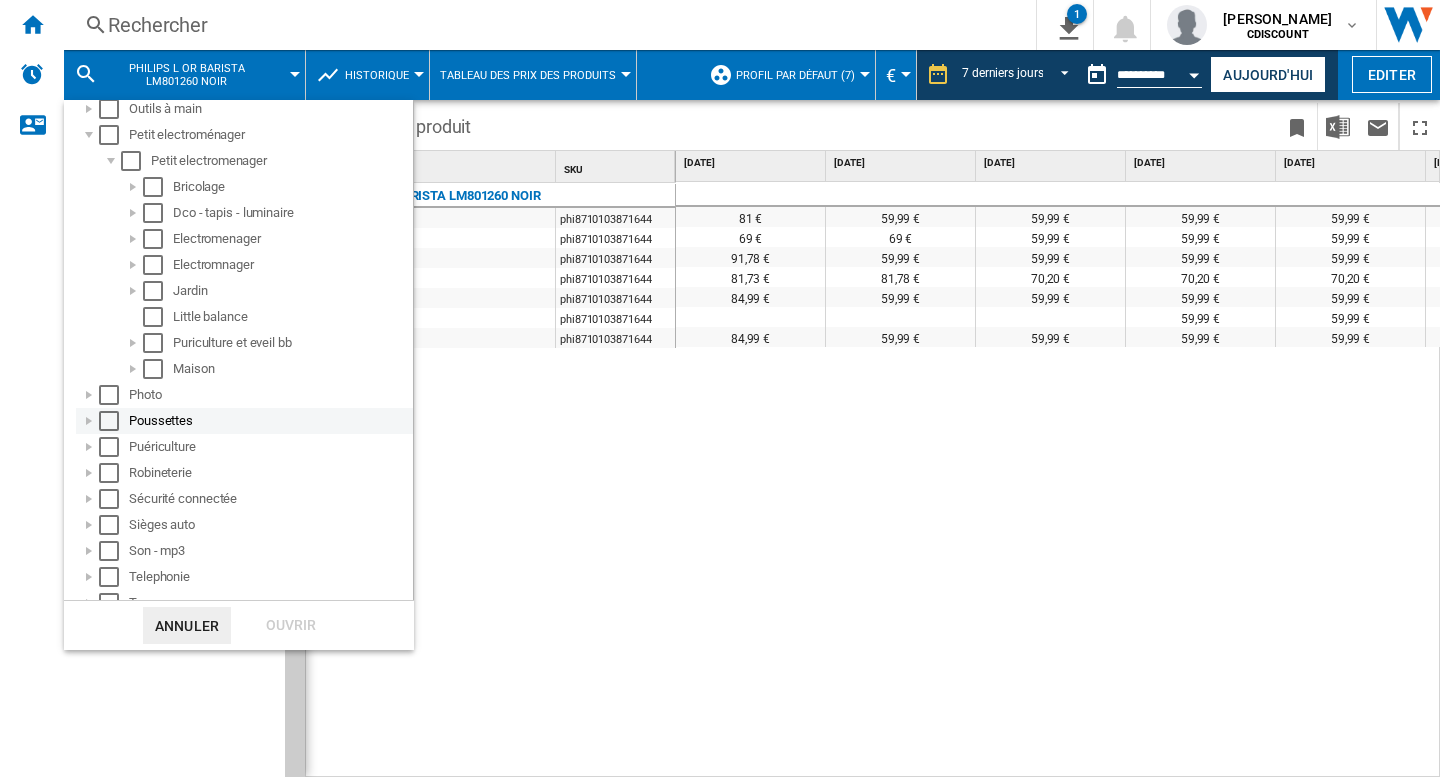 scroll, scrollTop: 532, scrollLeft: 0, axis: vertical 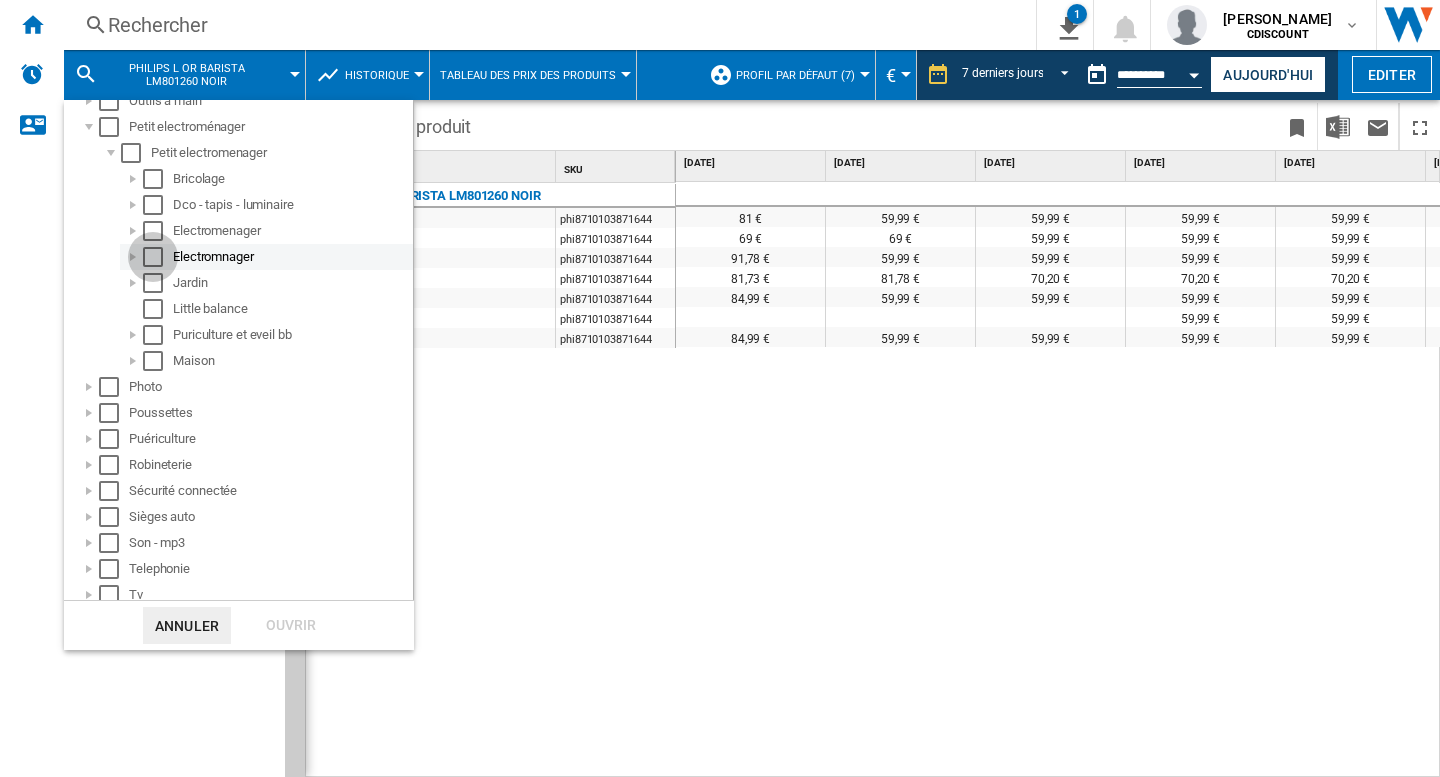 click at bounding box center (153, 257) 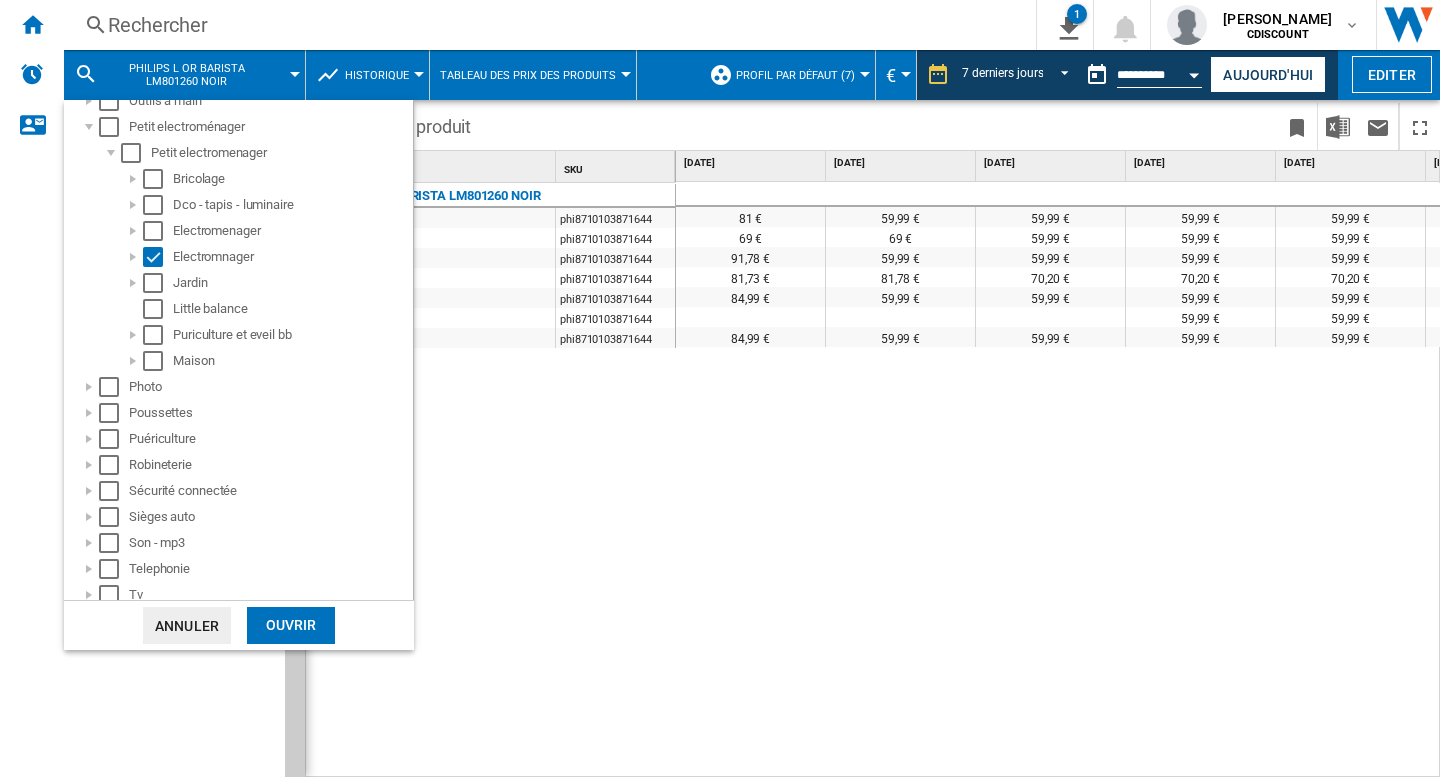 click on "Ouvrir" at bounding box center [291, 625] 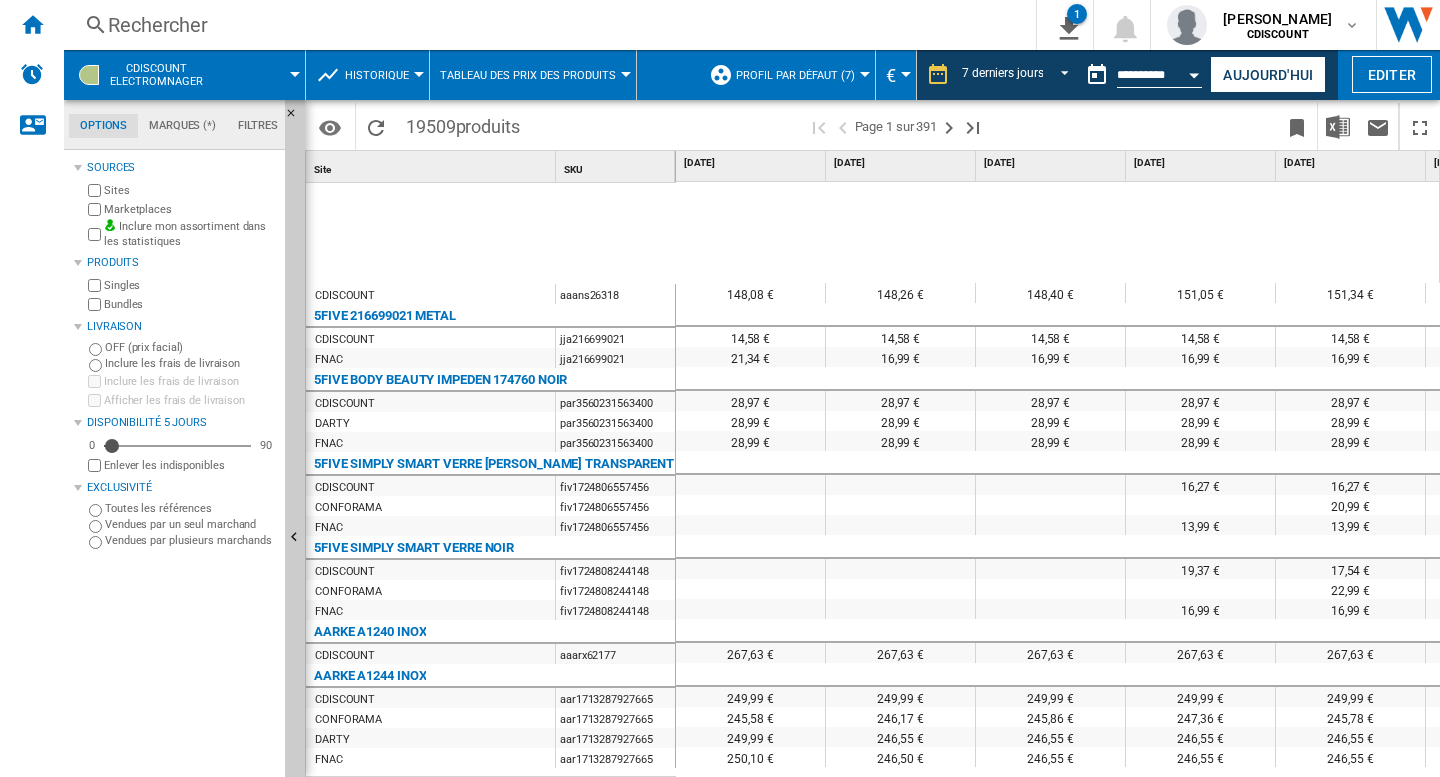 scroll, scrollTop: 176, scrollLeft: 0, axis: vertical 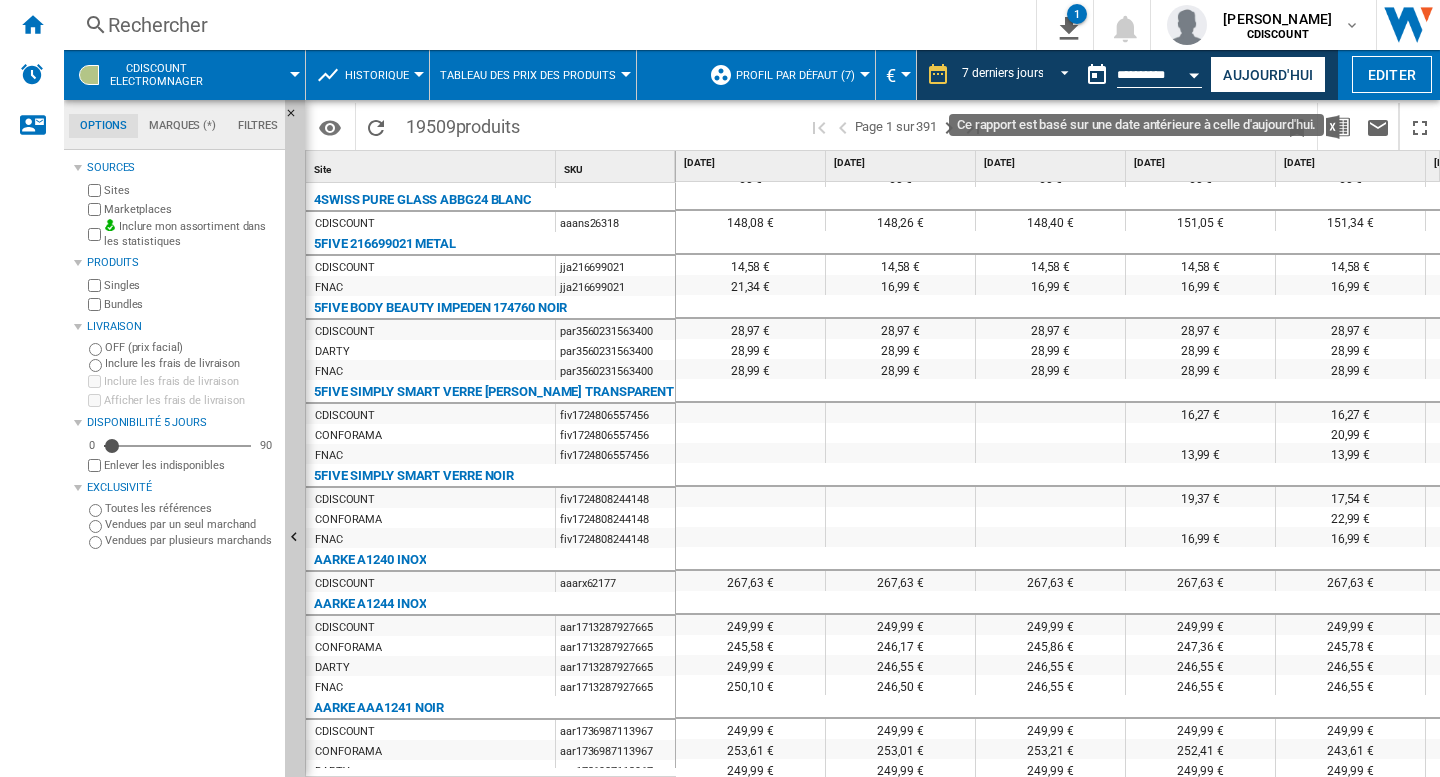 click at bounding box center [1195, 72] 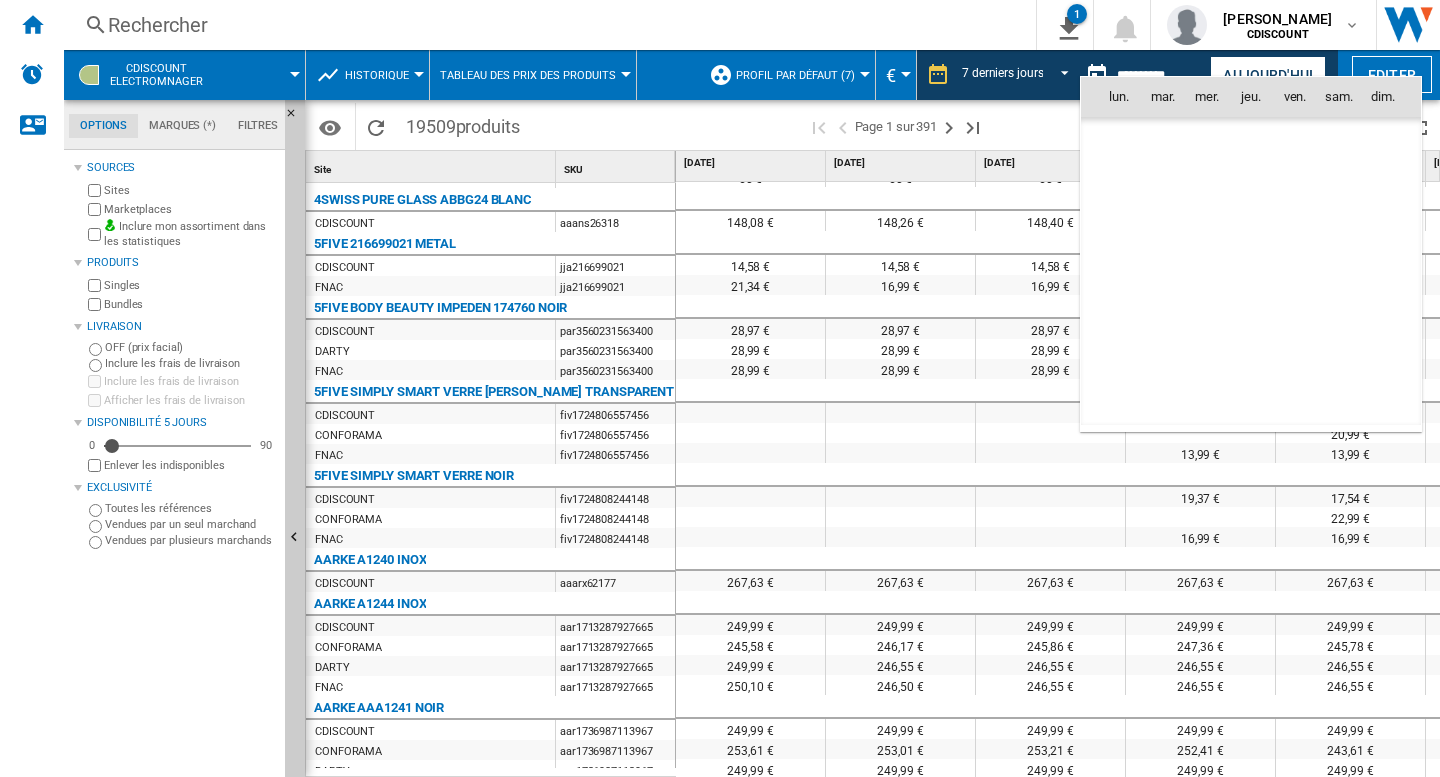 scroll, scrollTop: 9540, scrollLeft: 0, axis: vertical 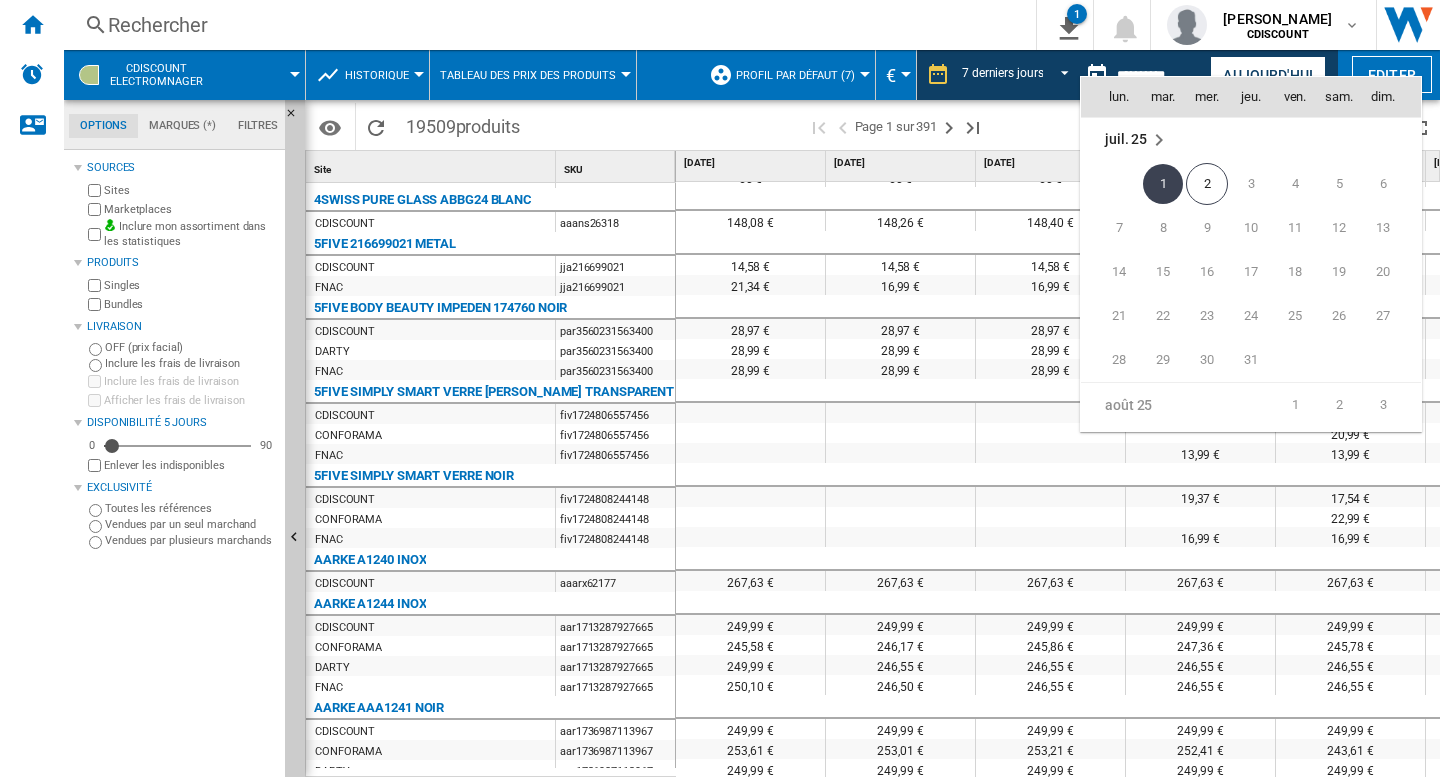 click on "juil. 25" at bounding box center [1126, 140] 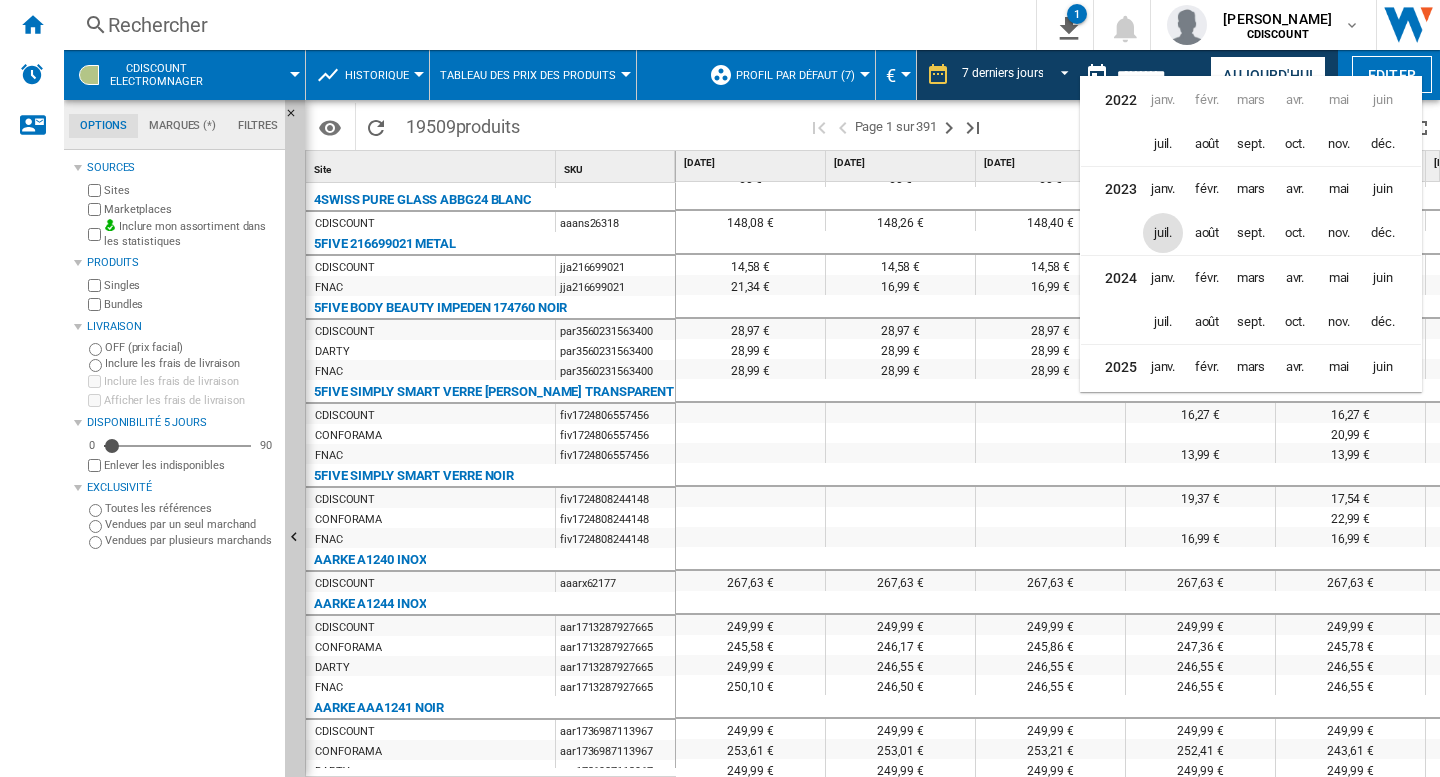 scroll, scrollTop: 49, scrollLeft: 0, axis: vertical 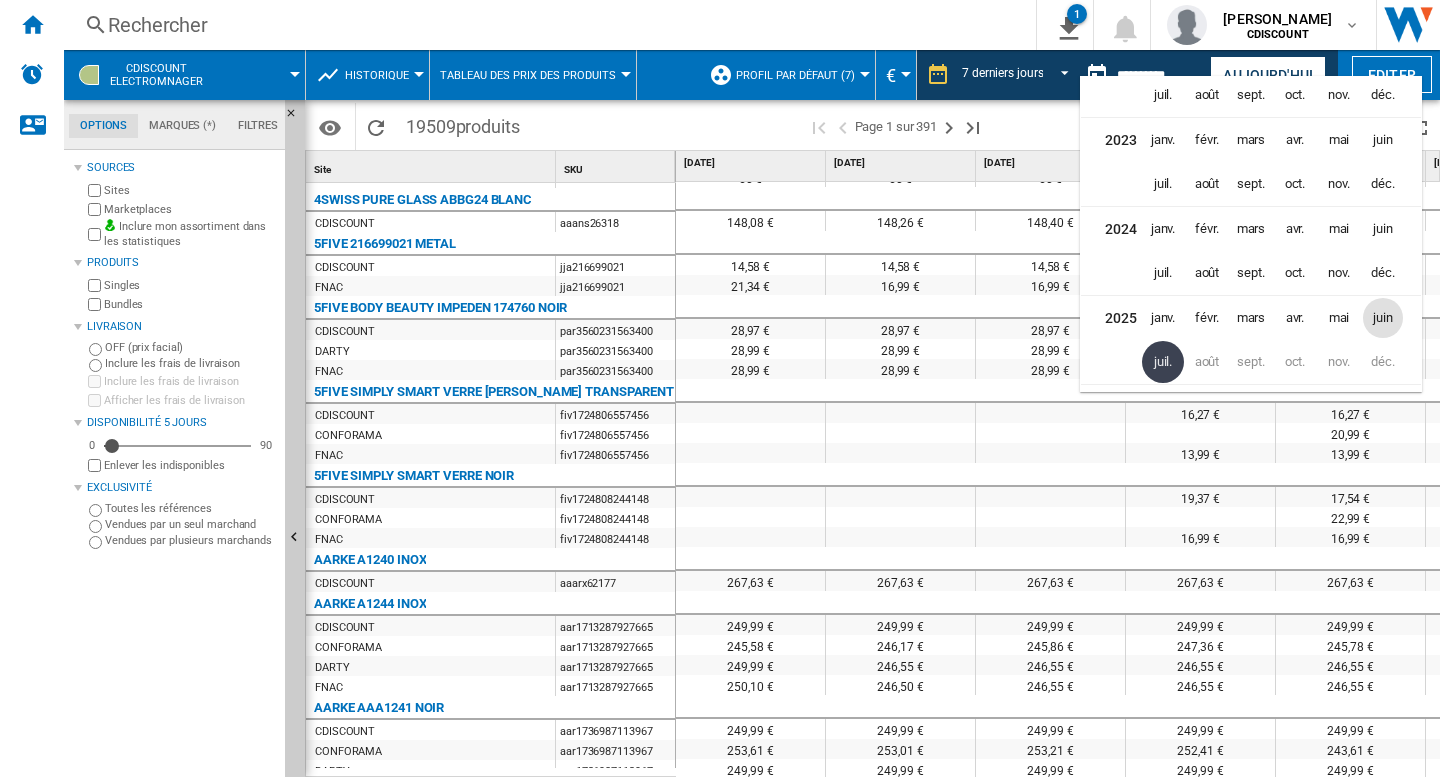 click on "juin" at bounding box center (1383, 318) 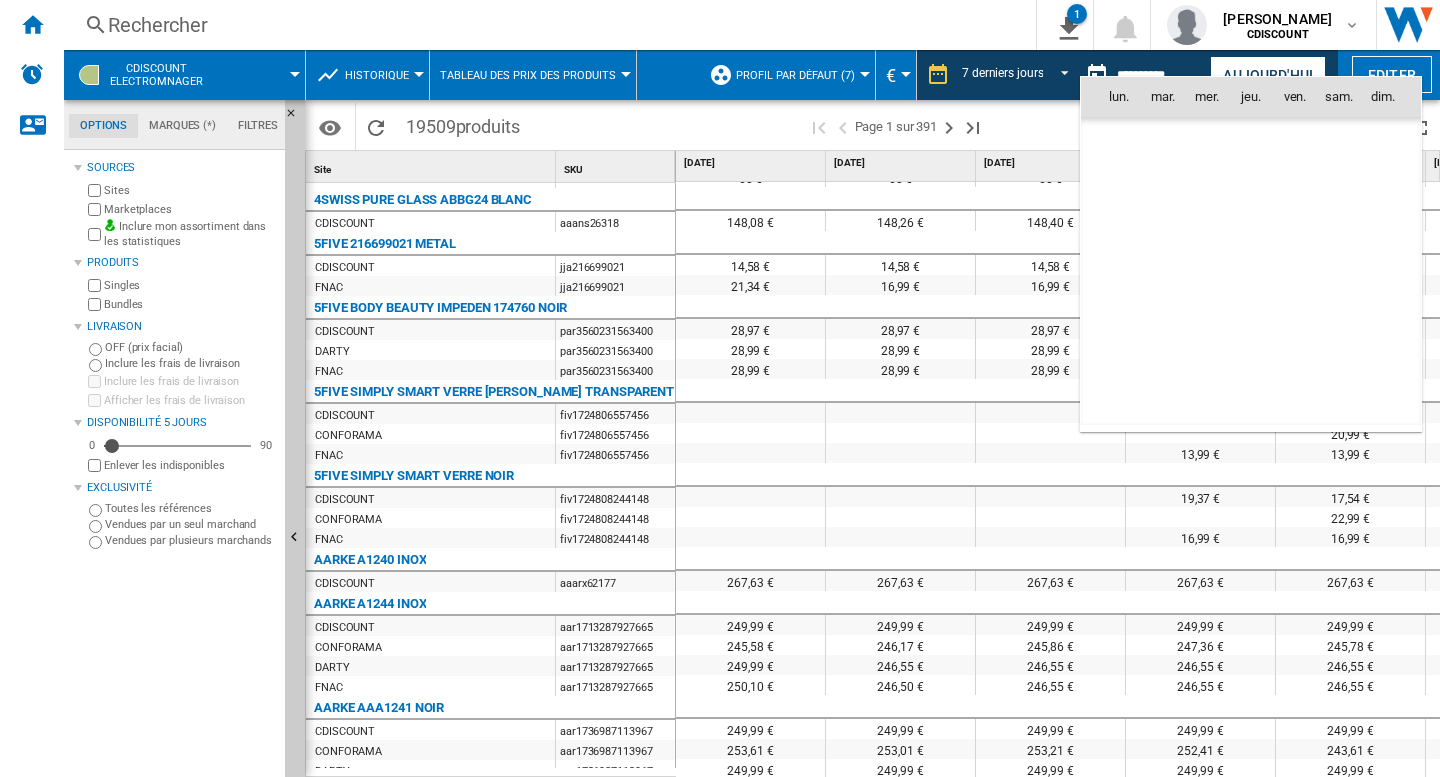 scroll, scrollTop: 9275, scrollLeft: 0, axis: vertical 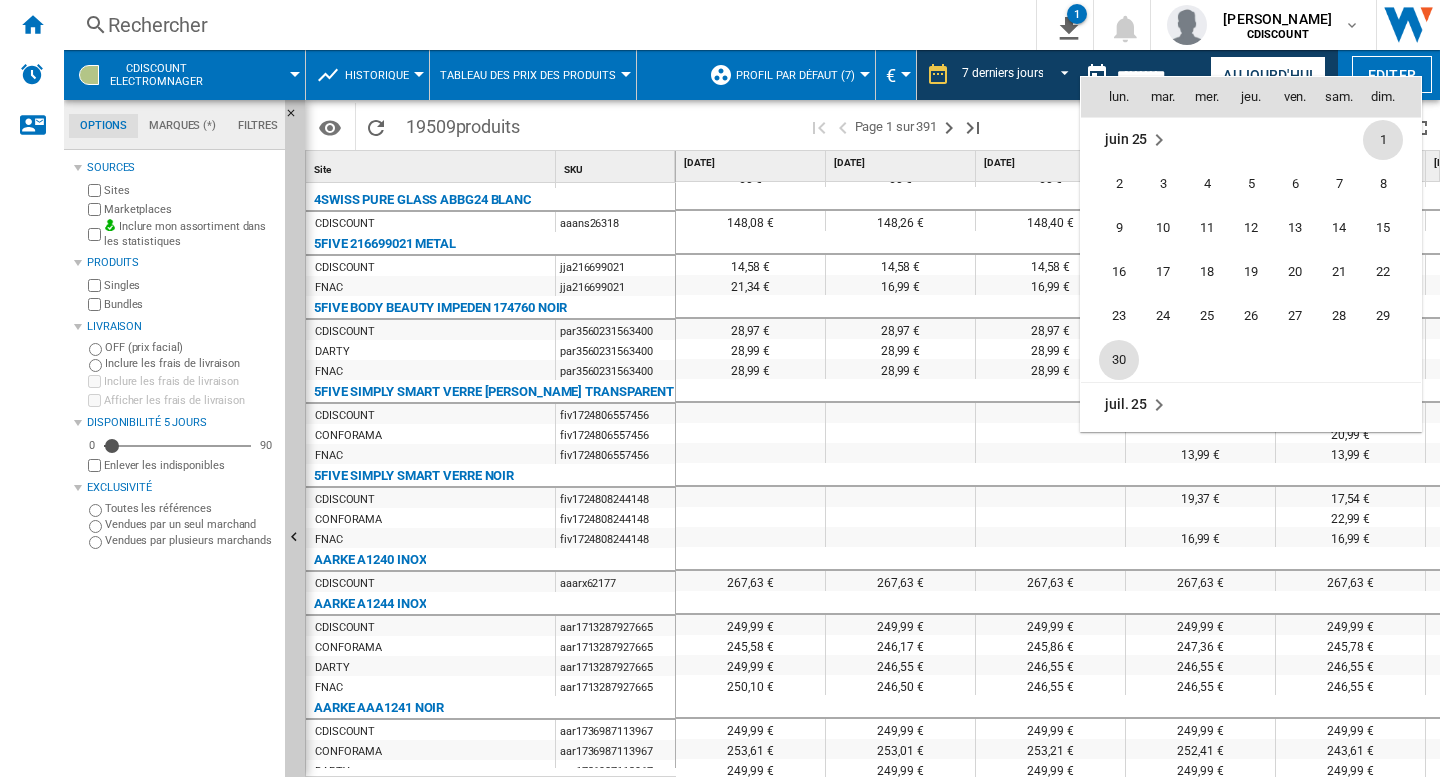click on "30" at bounding box center [1119, 360] 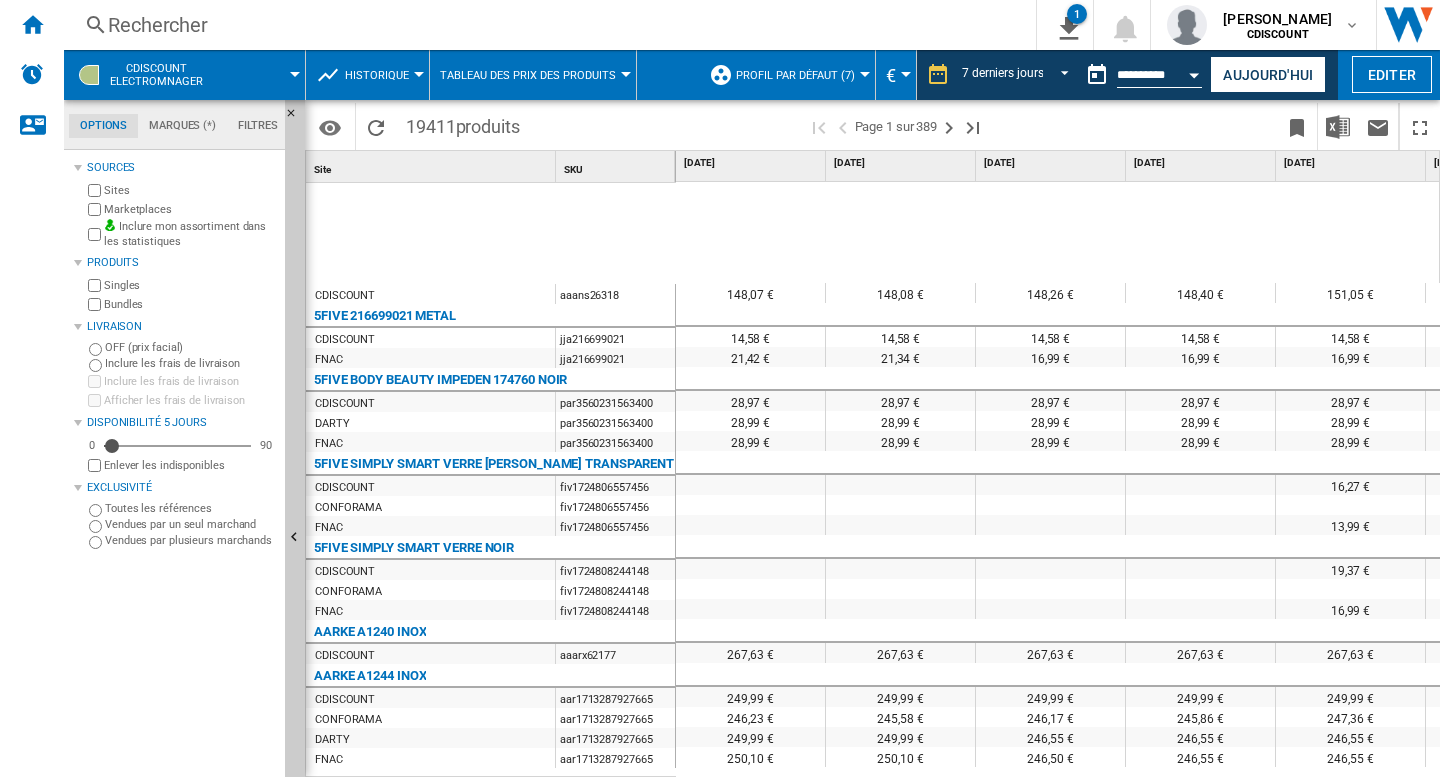 scroll, scrollTop: 176, scrollLeft: 0, axis: vertical 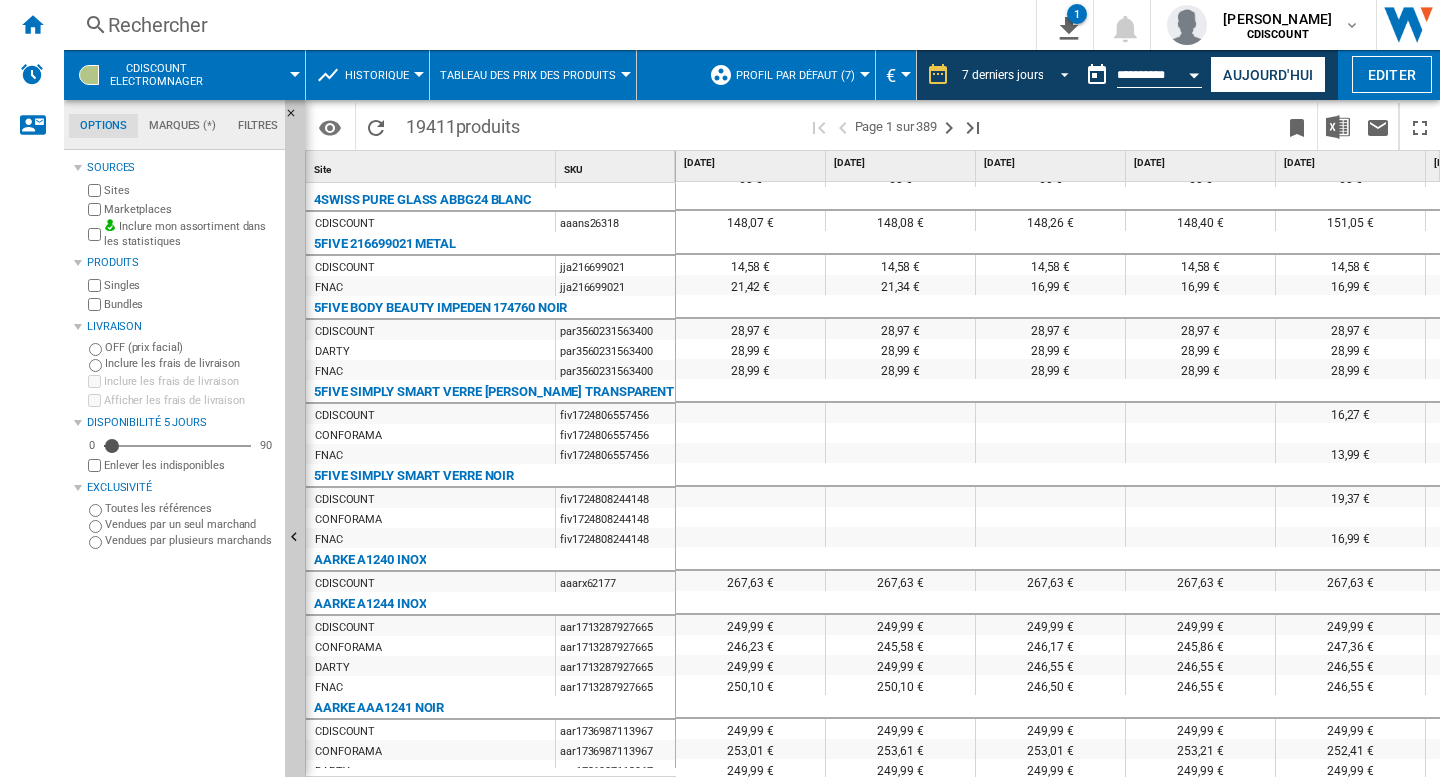 click at bounding box center [1059, 73] 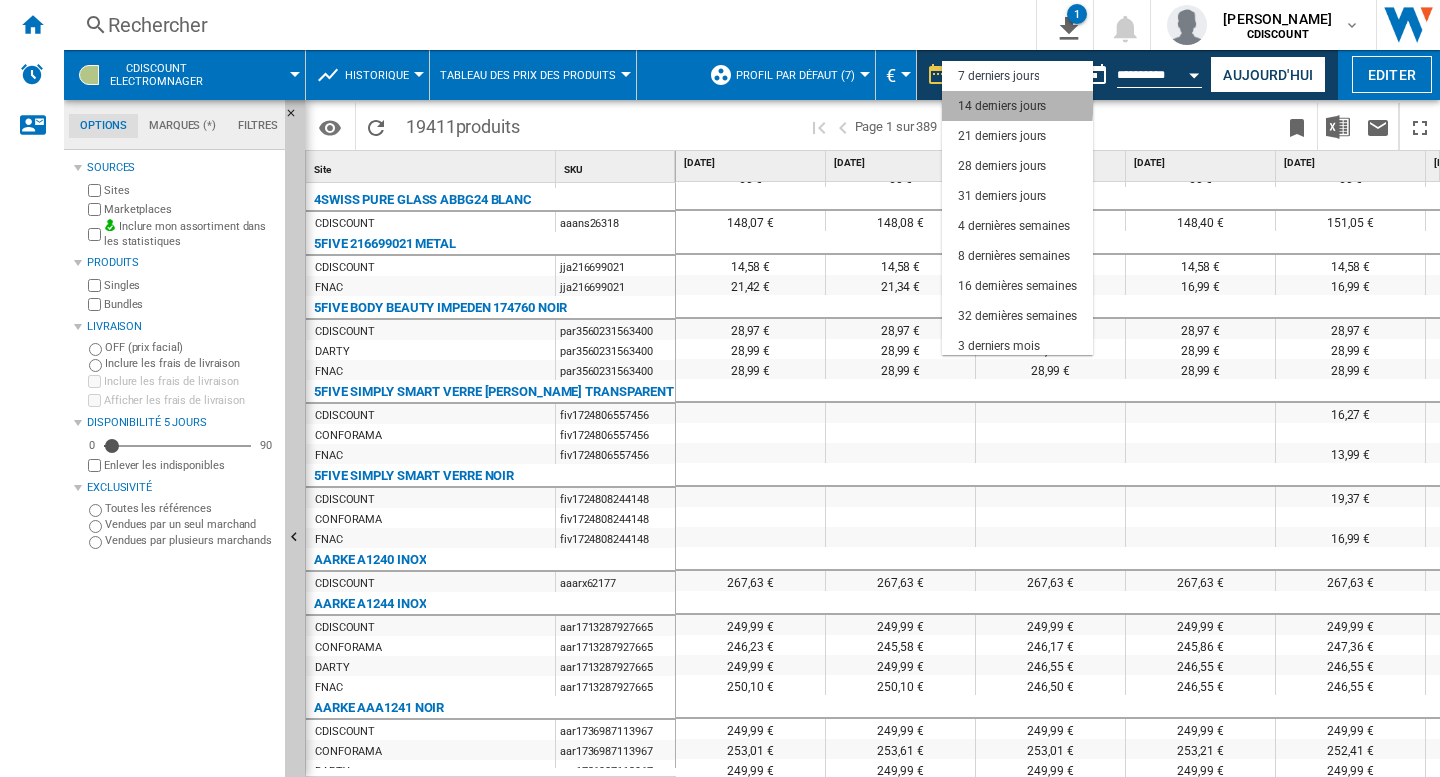 click on "14 derniers jours" at bounding box center (1002, 106) 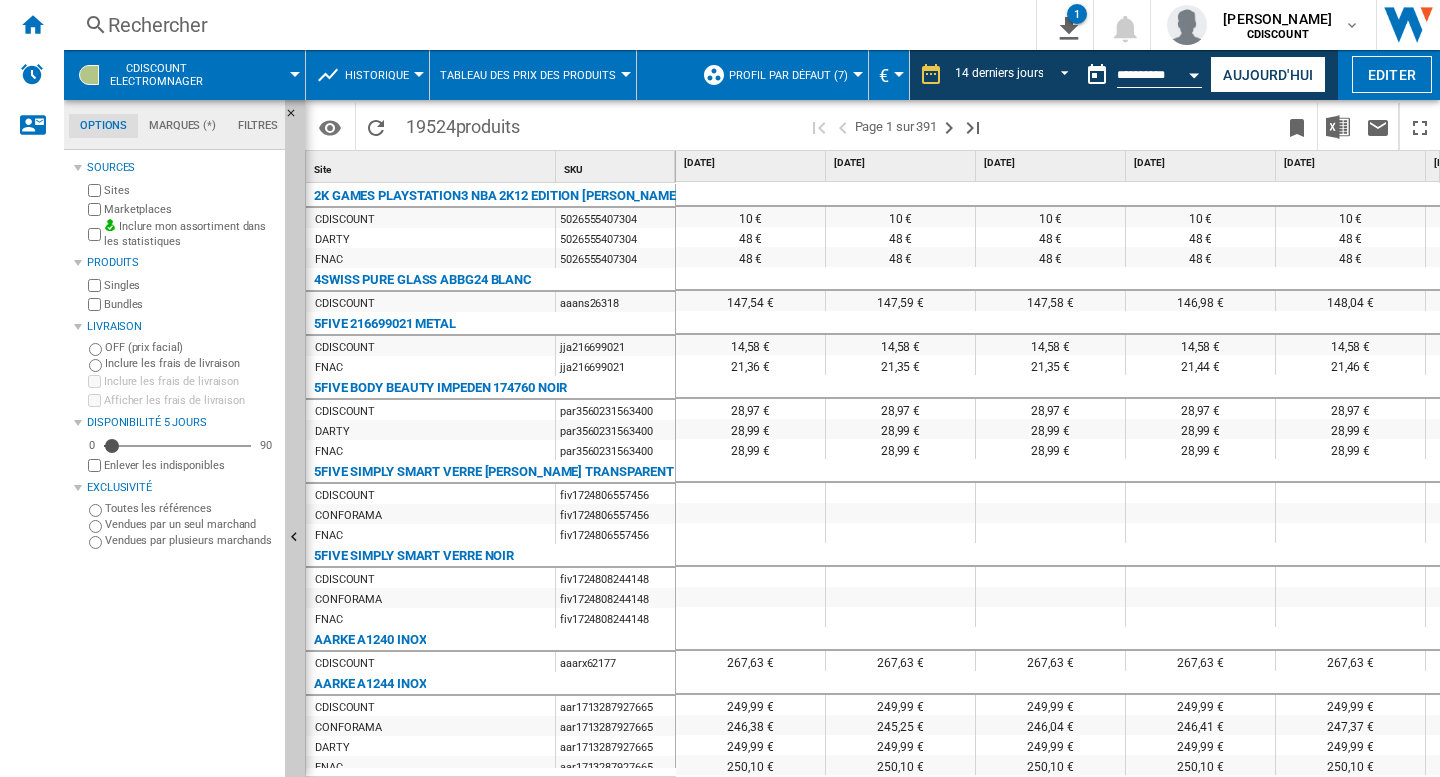 click at bounding box center (1050, 533) 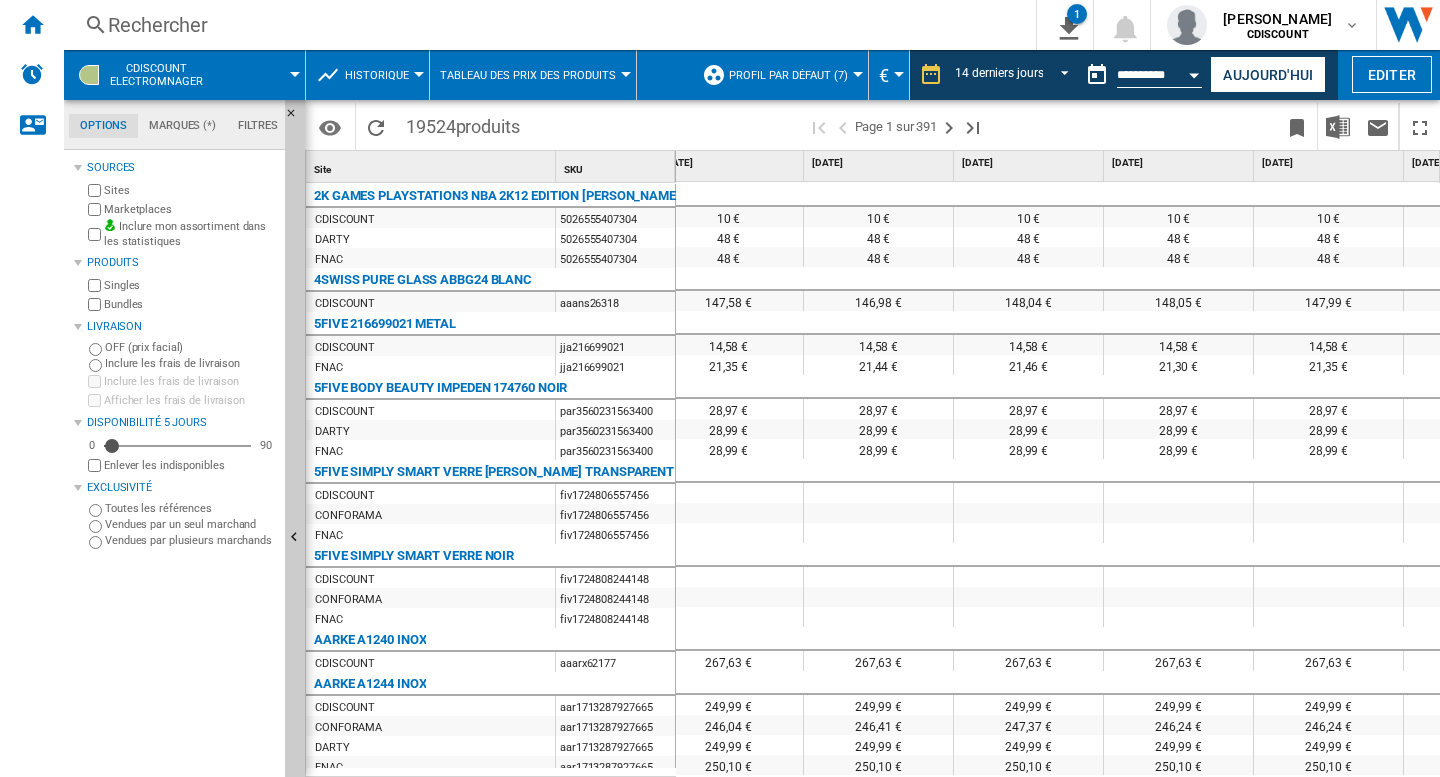 scroll, scrollTop: 0, scrollLeft: 484, axis: horizontal 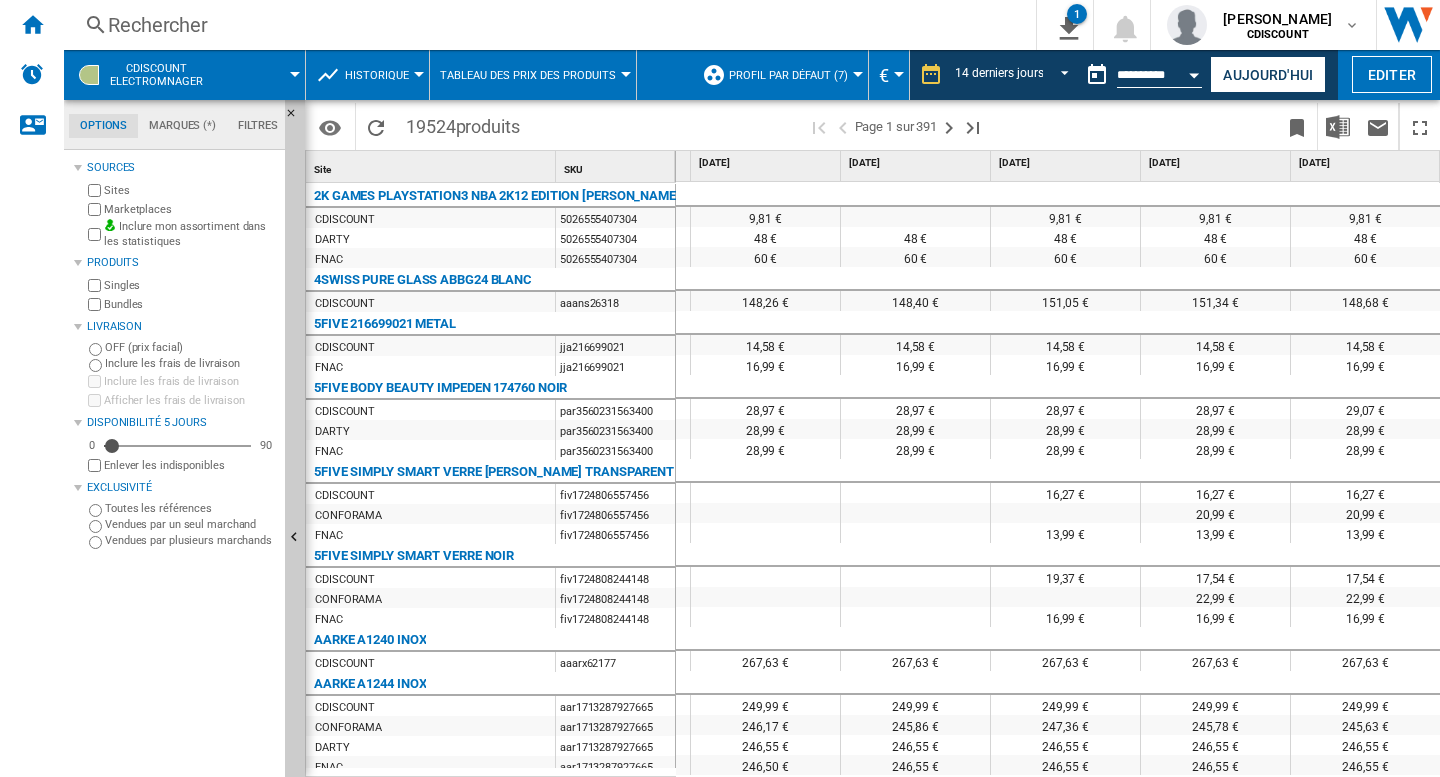 click on "CDISCOUNT Electromnager" at bounding box center [156, 75] 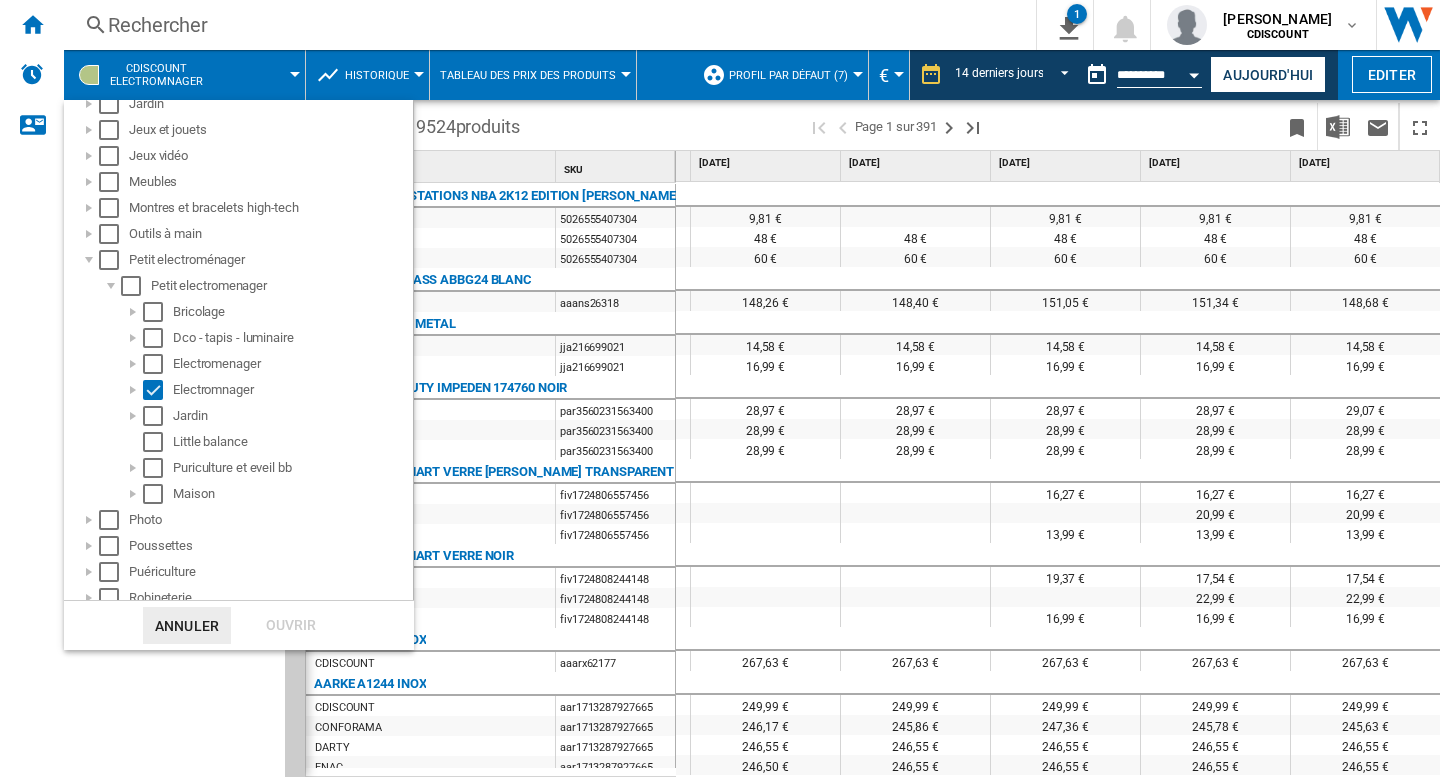 scroll, scrollTop: 400, scrollLeft: 0, axis: vertical 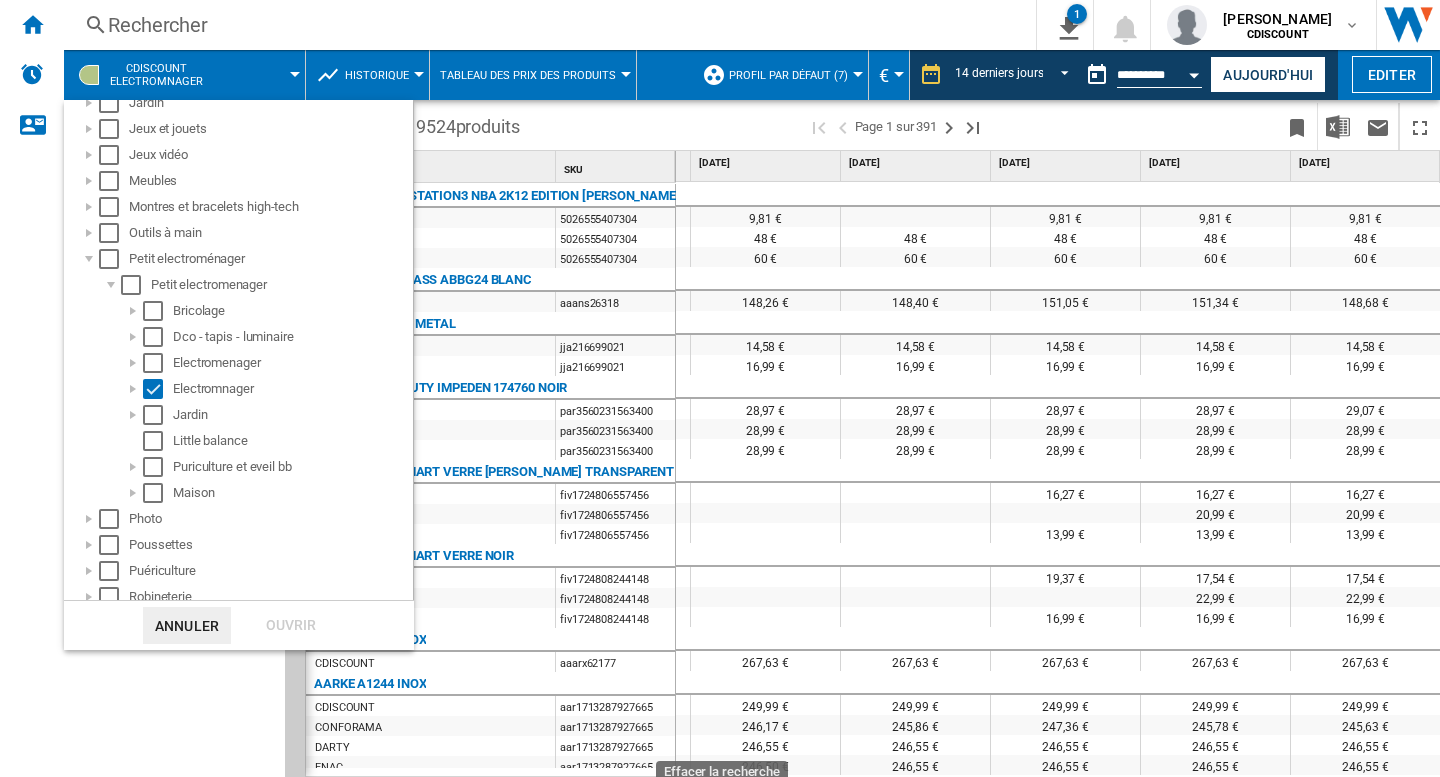 drag, startPoint x: 180, startPoint y: 87, endPoint x: 180, endPoint y: 113, distance: 26 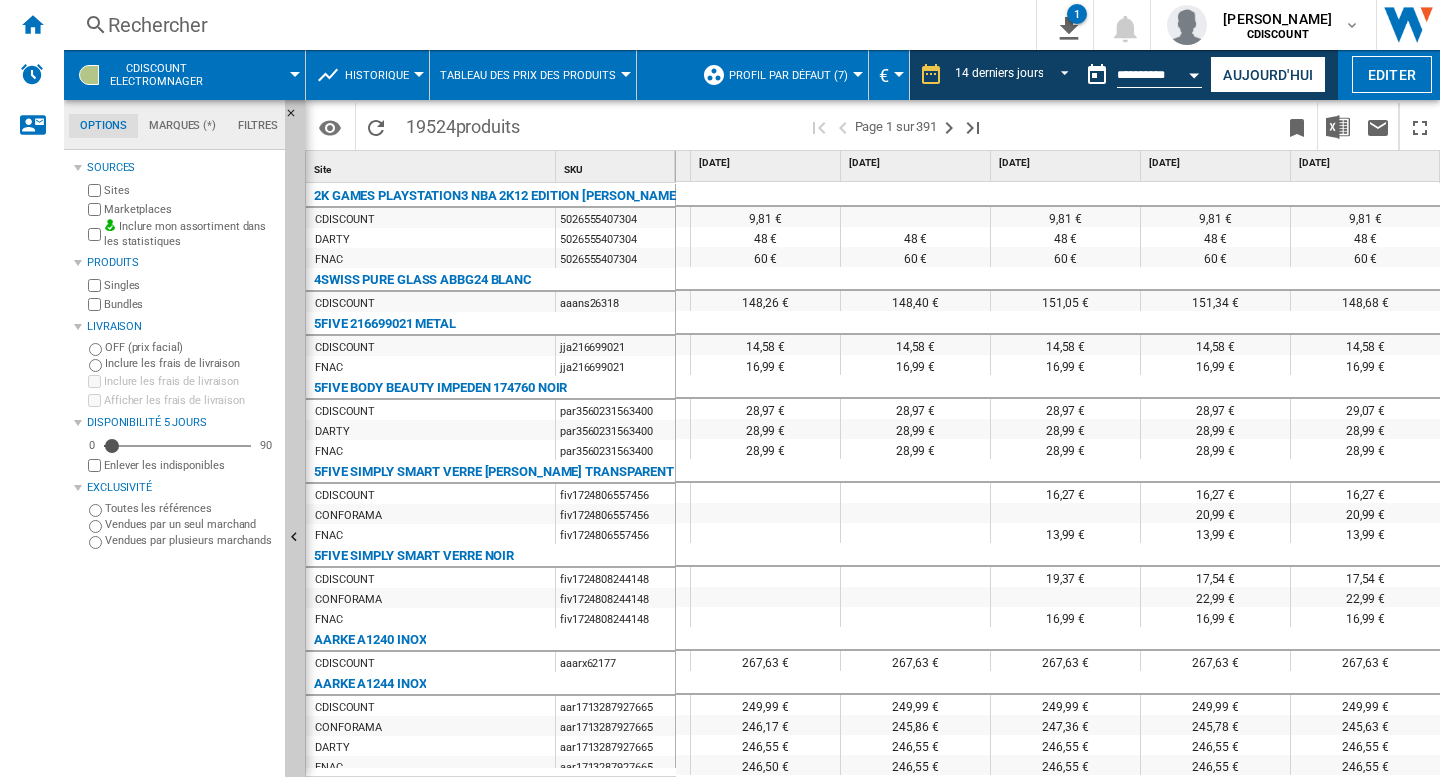 scroll, scrollTop: 80, scrollLeft: 1335, axis: both 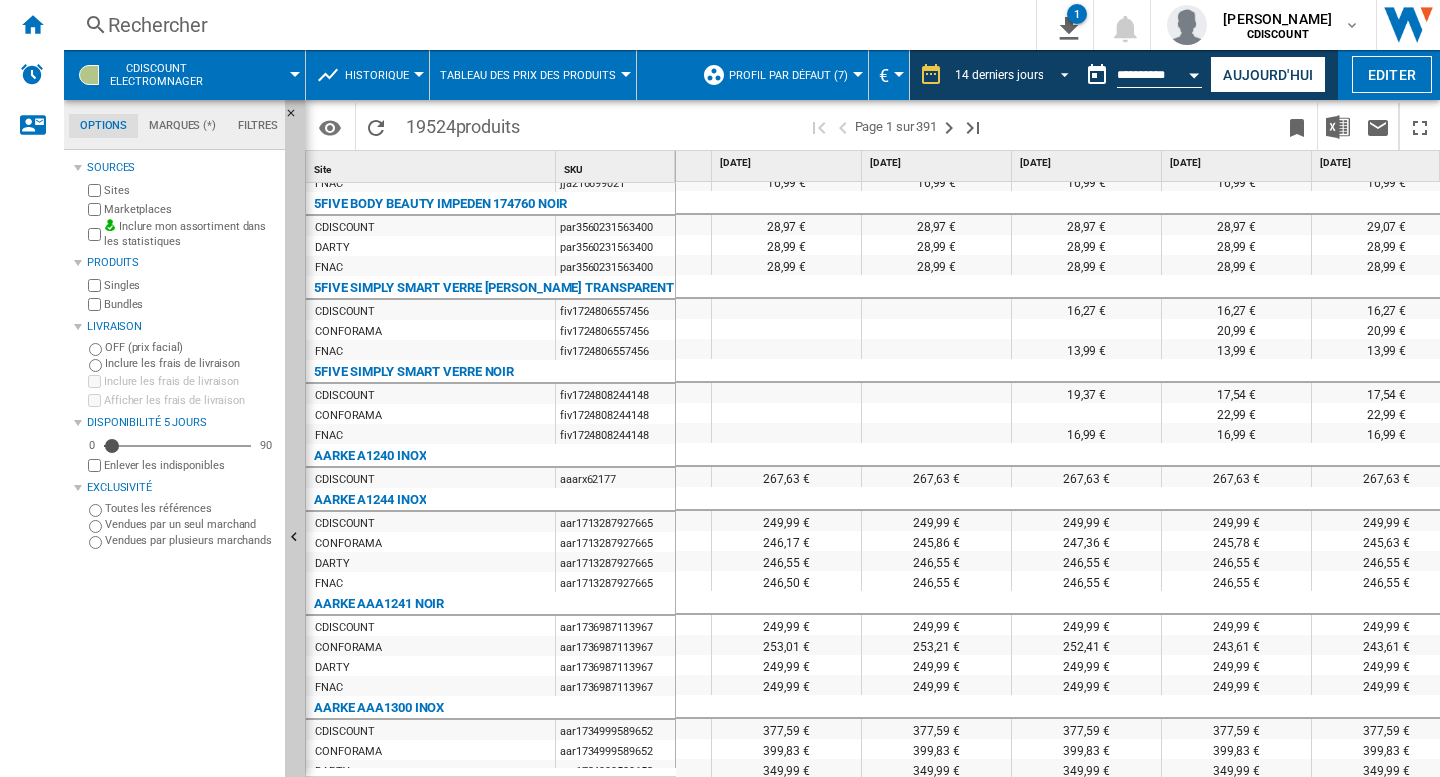 click on "14 derniers jours" at bounding box center (999, 75) 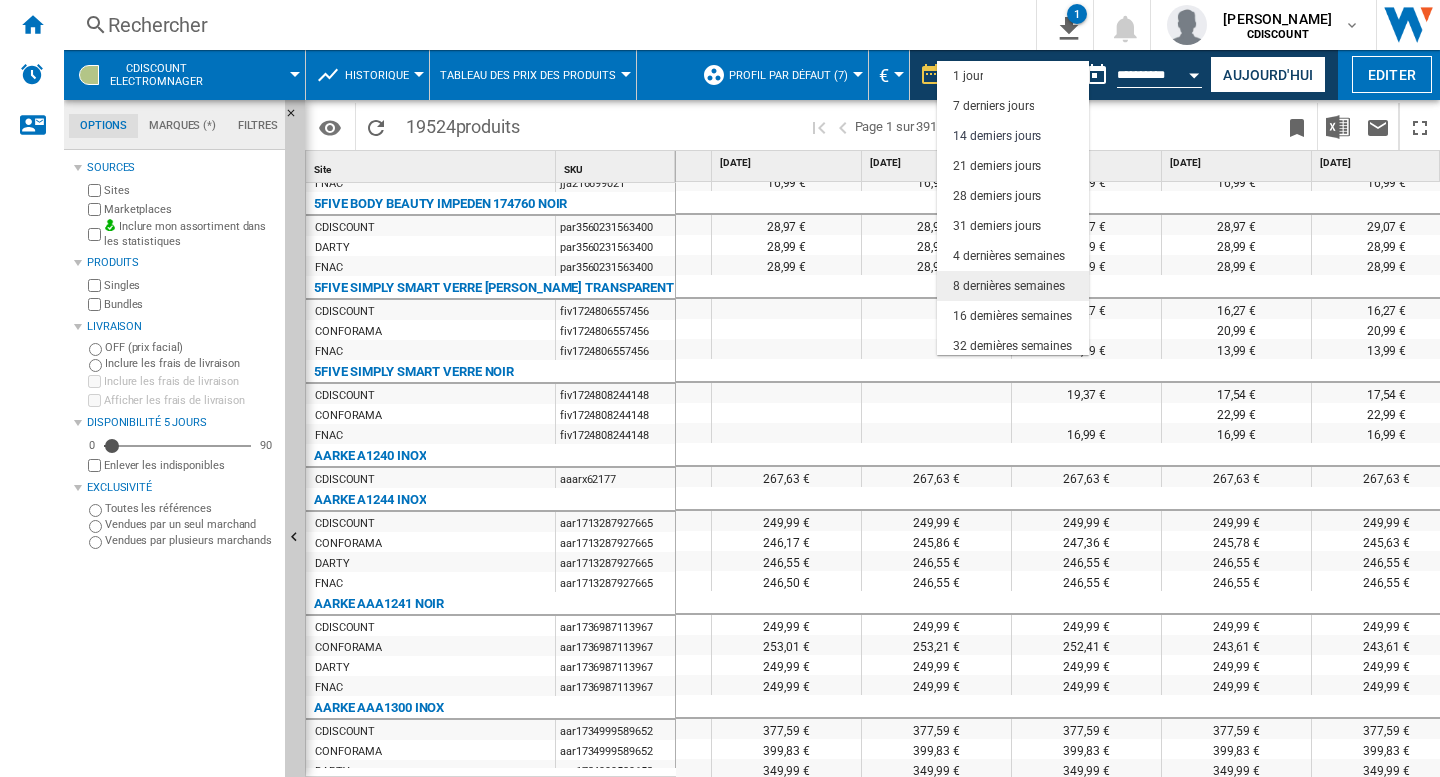 scroll, scrollTop: 60, scrollLeft: 0, axis: vertical 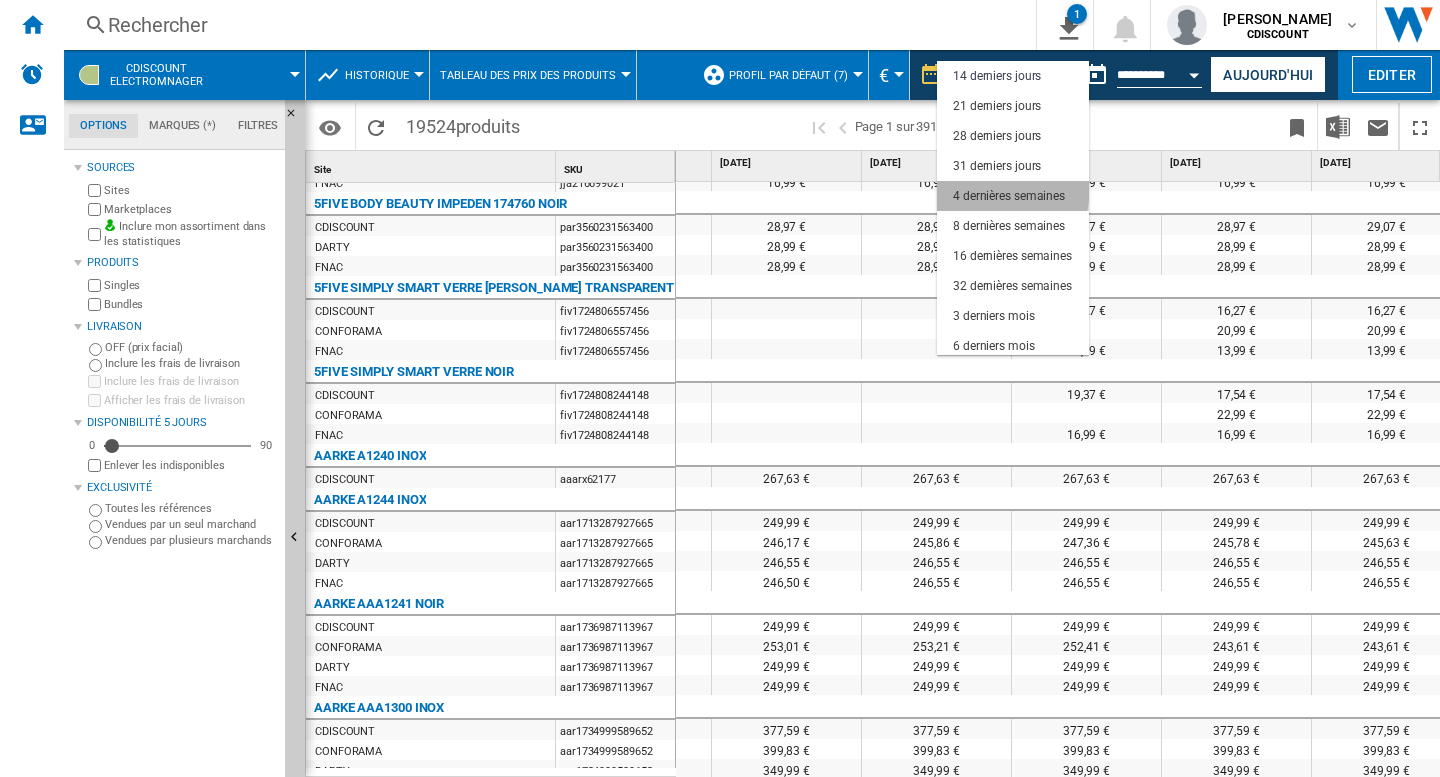 click on "4 dernières semaines" at bounding box center [1009, 196] 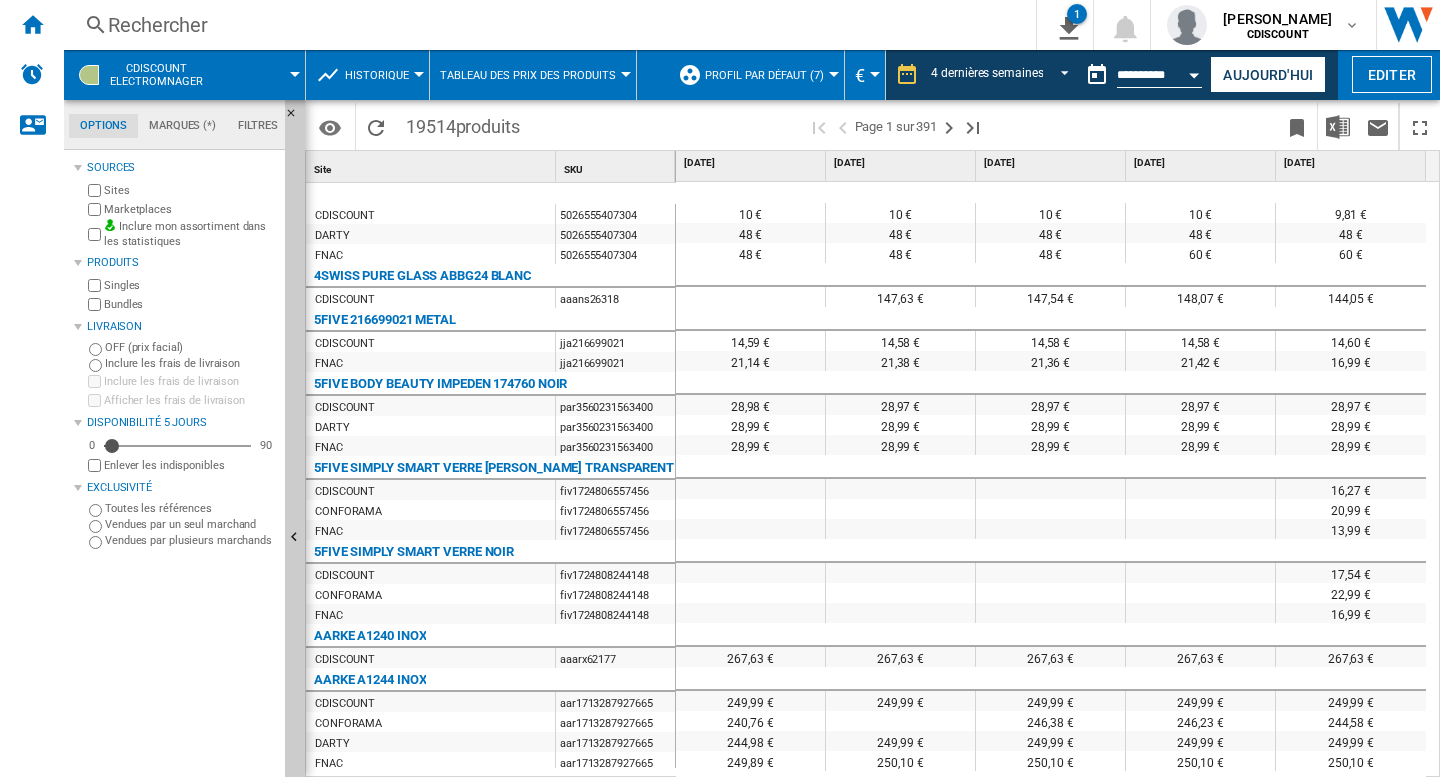 scroll, scrollTop: 76, scrollLeft: 0, axis: vertical 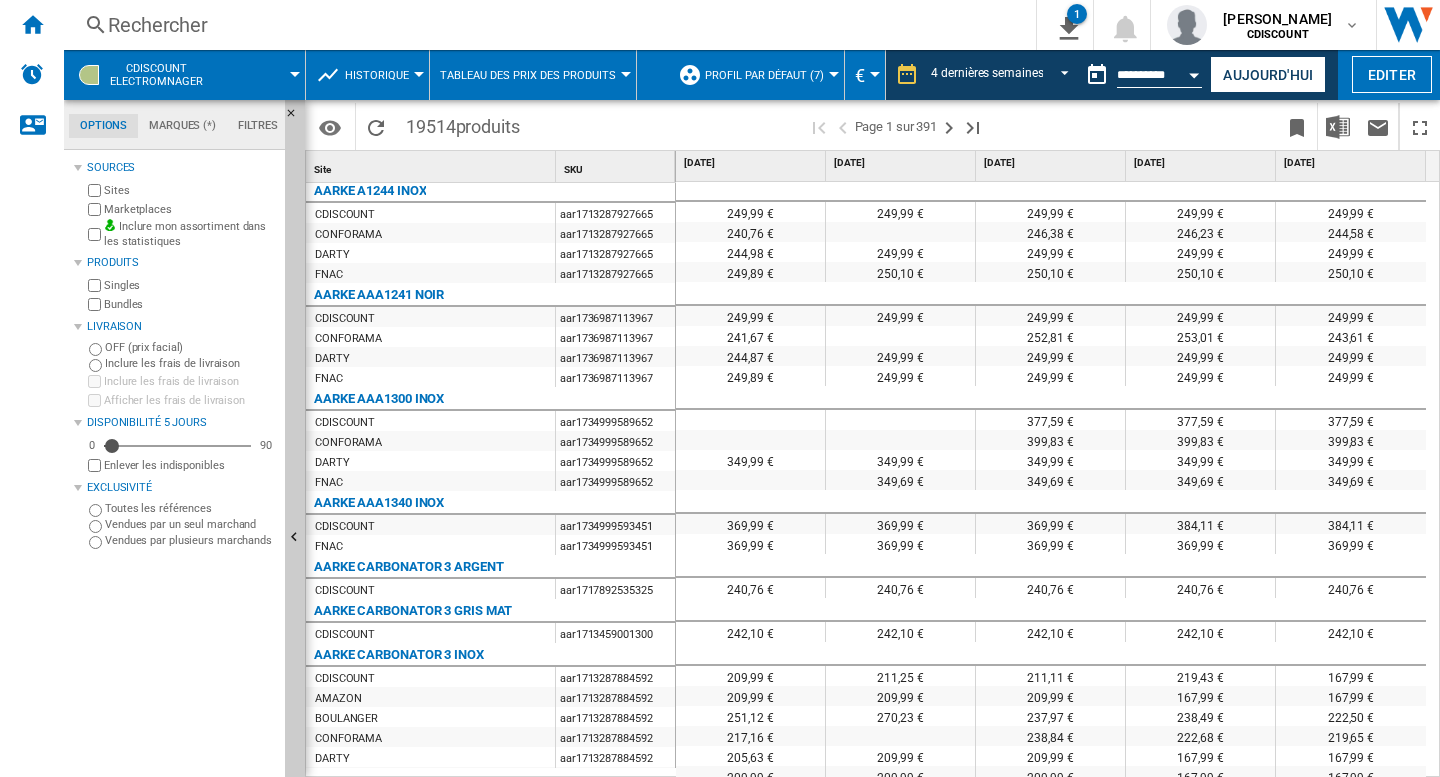 drag, startPoint x: 1343, startPoint y: 771, endPoint x: 1139, endPoint y: 729, distance: 208.27866 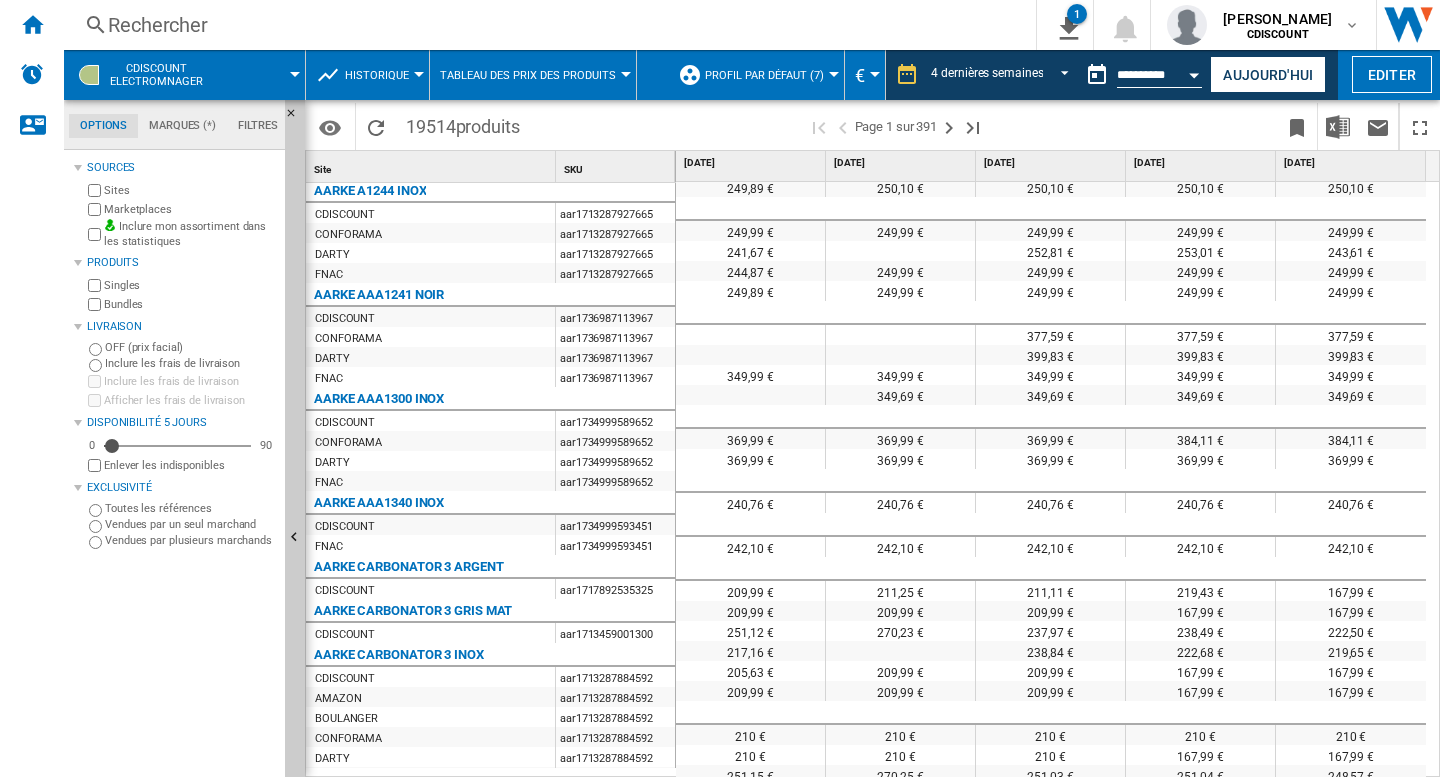 scroll, scrollTop: 550, scrollLeft: 0, axis: vertical 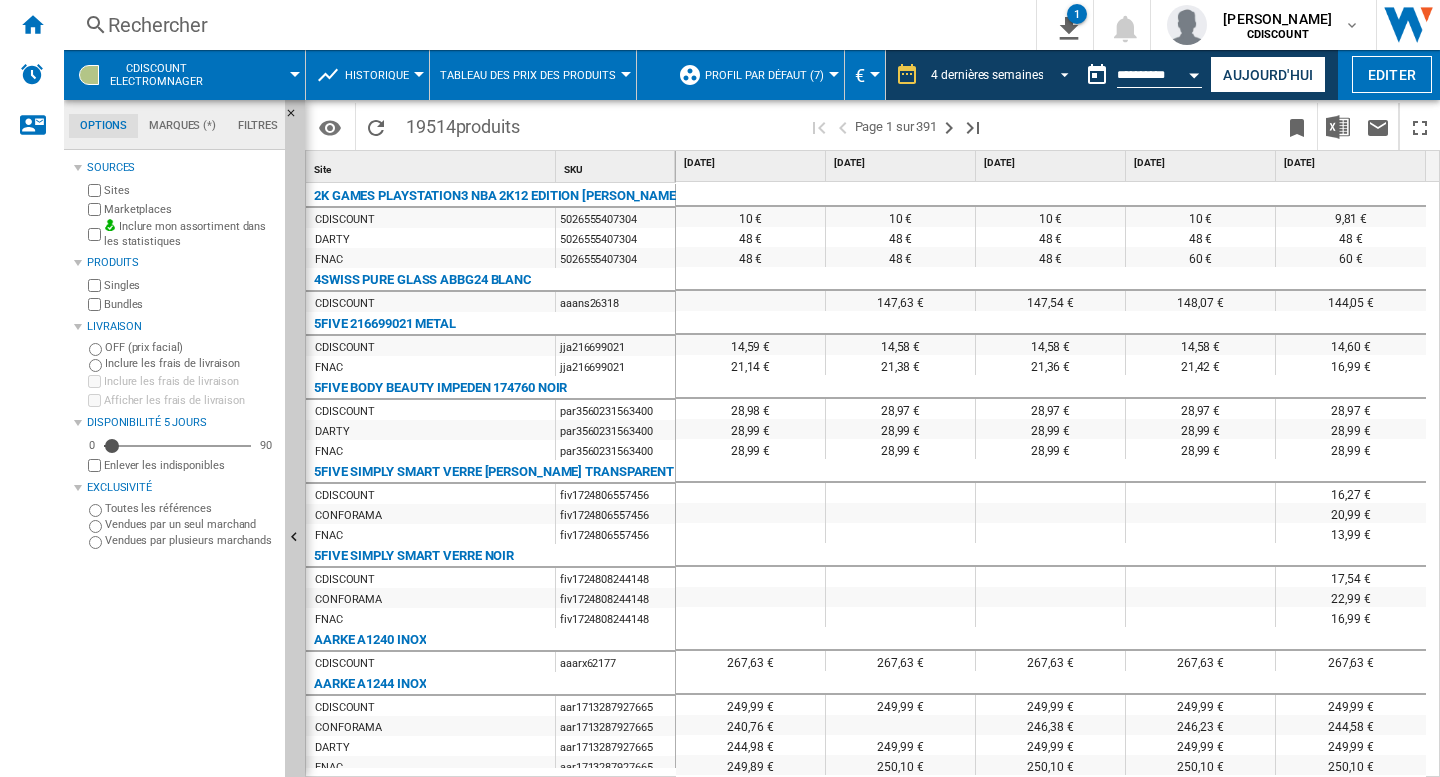 click on "4 dernières semaines" at bounding box center [987, 75] 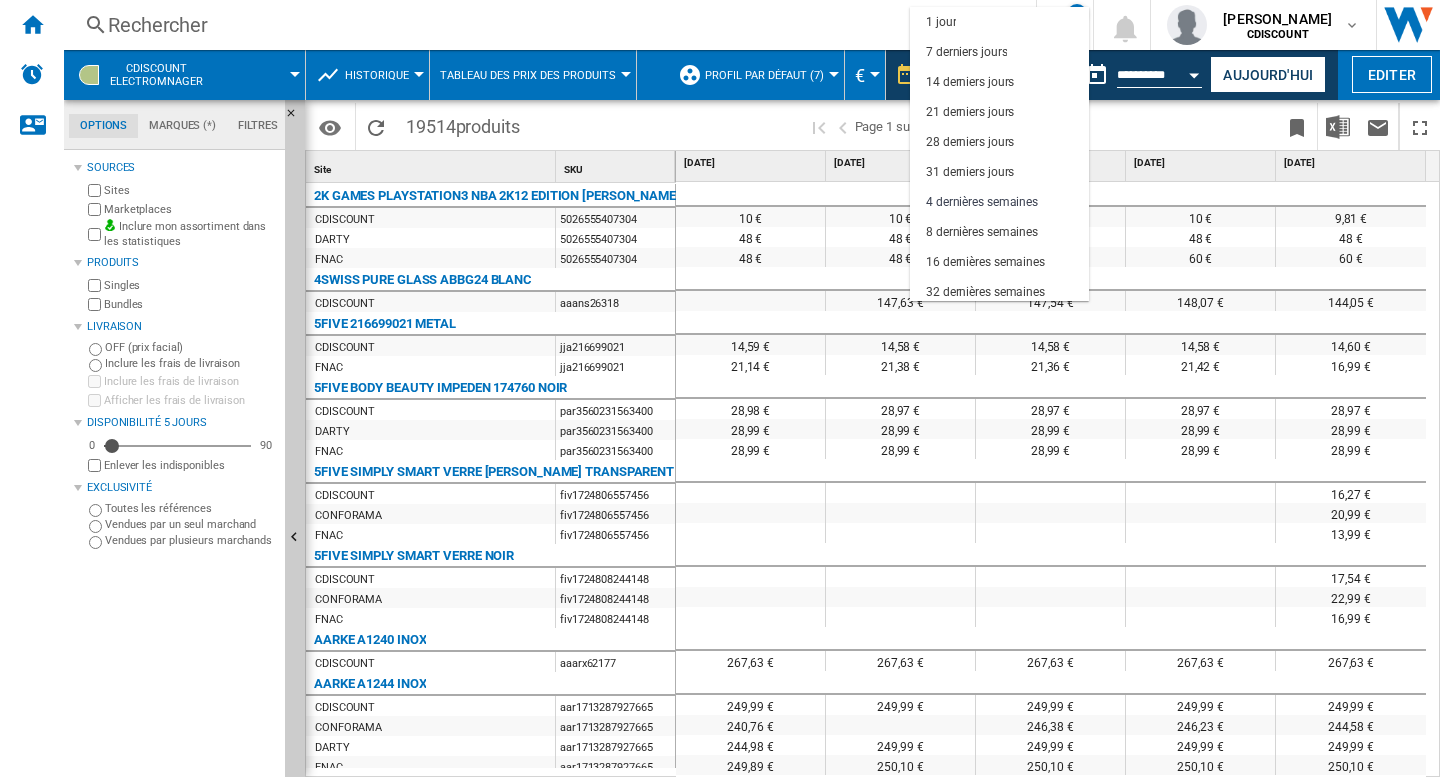 scroll, scrollTop: 126, scrollLeft: 0, axis: vertical 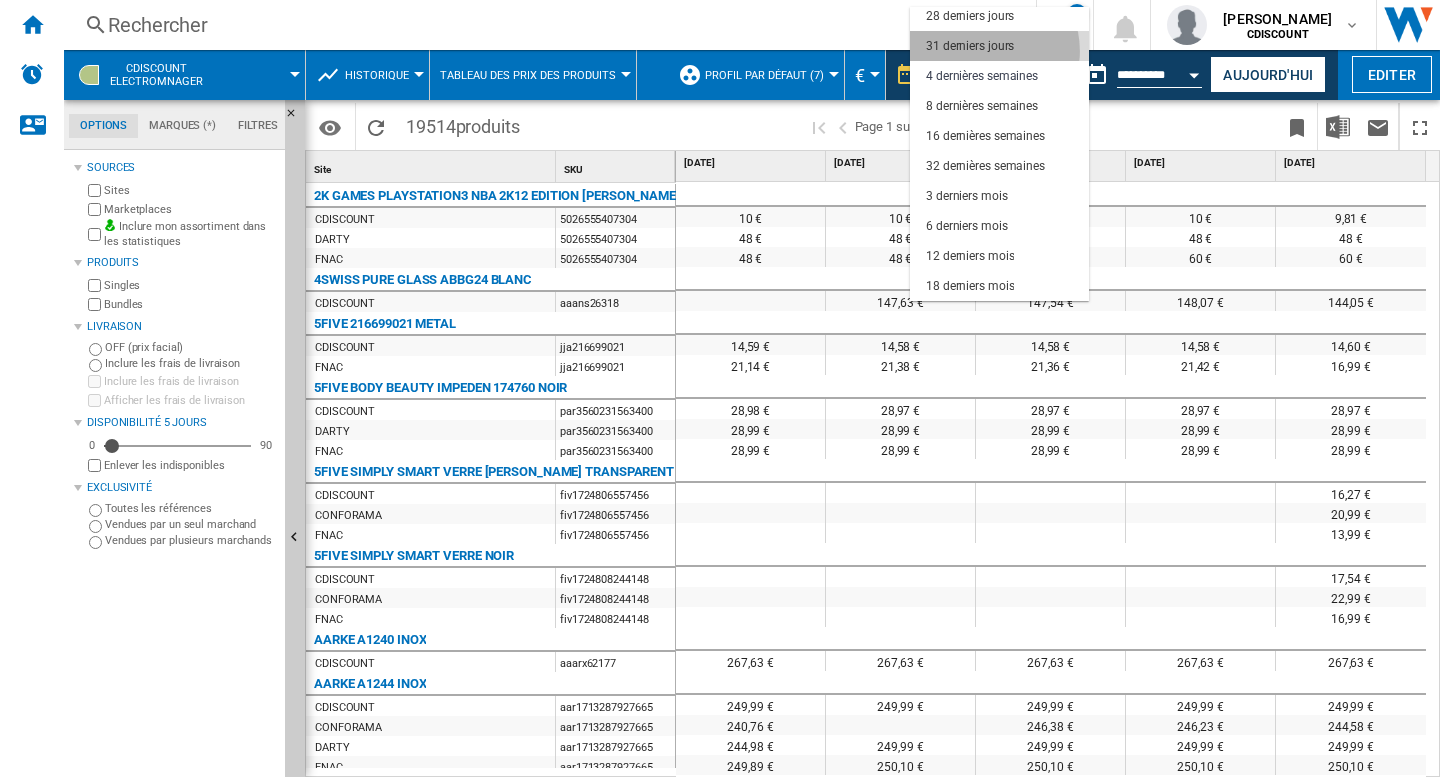 click on "31 derniers jours" at bounding box center [970, 46] 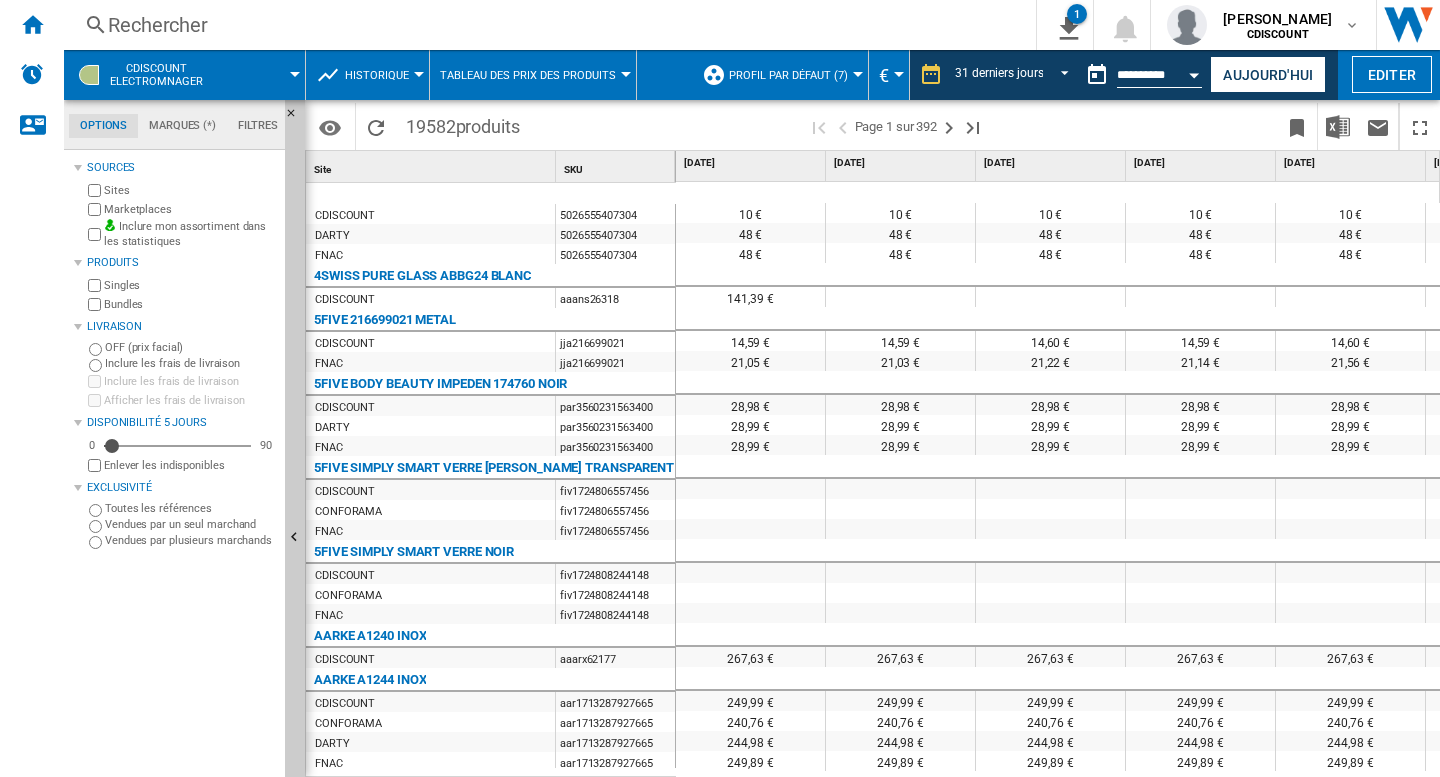 scroll, scrollTop: 76, scrollLeft: 0, axis: vertical 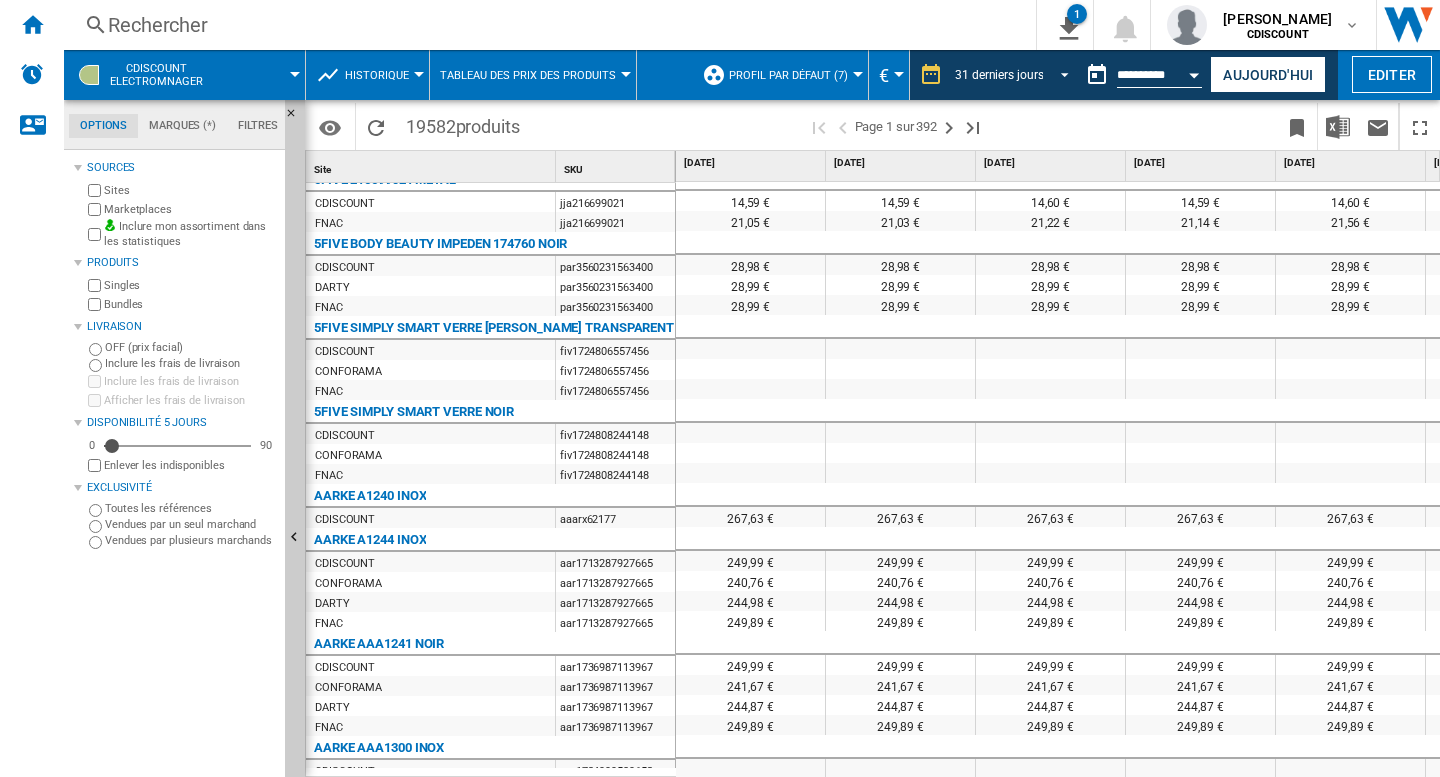 click on "31 derniers jours" at bounding box center [999, 75] 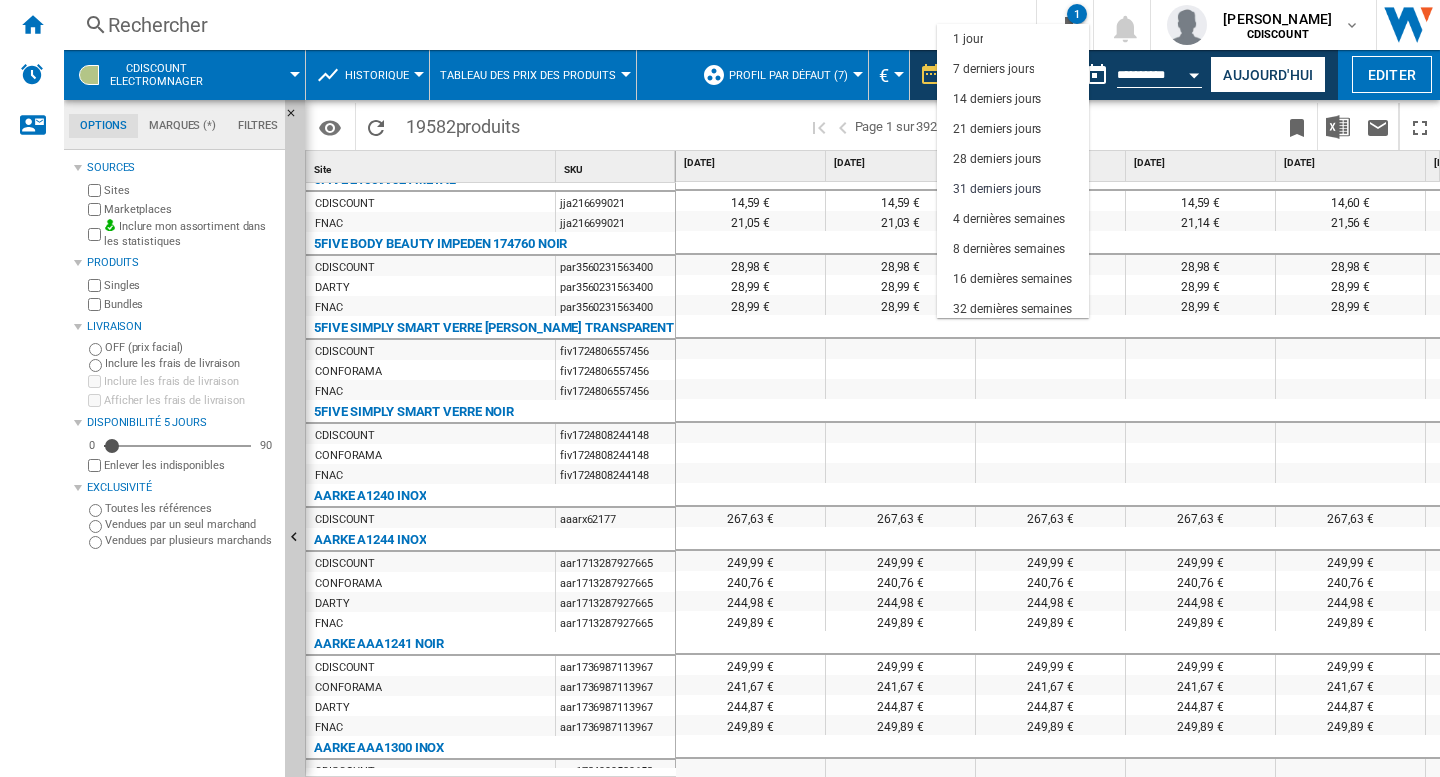 scroll, scrollTop: 114, scrollLeft: 0, axis: vertical 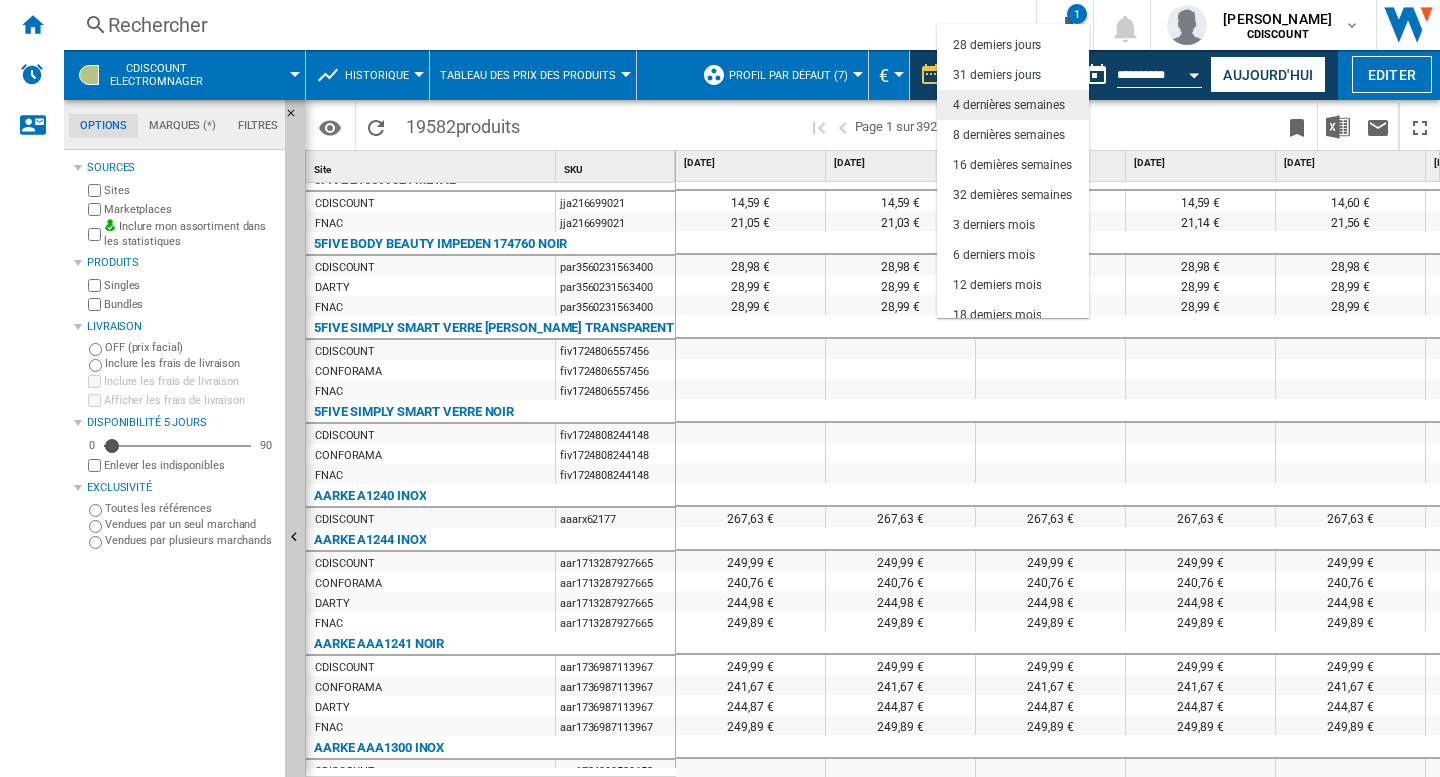click on "4 dernières semaines" at bounding box center [1009, 105] 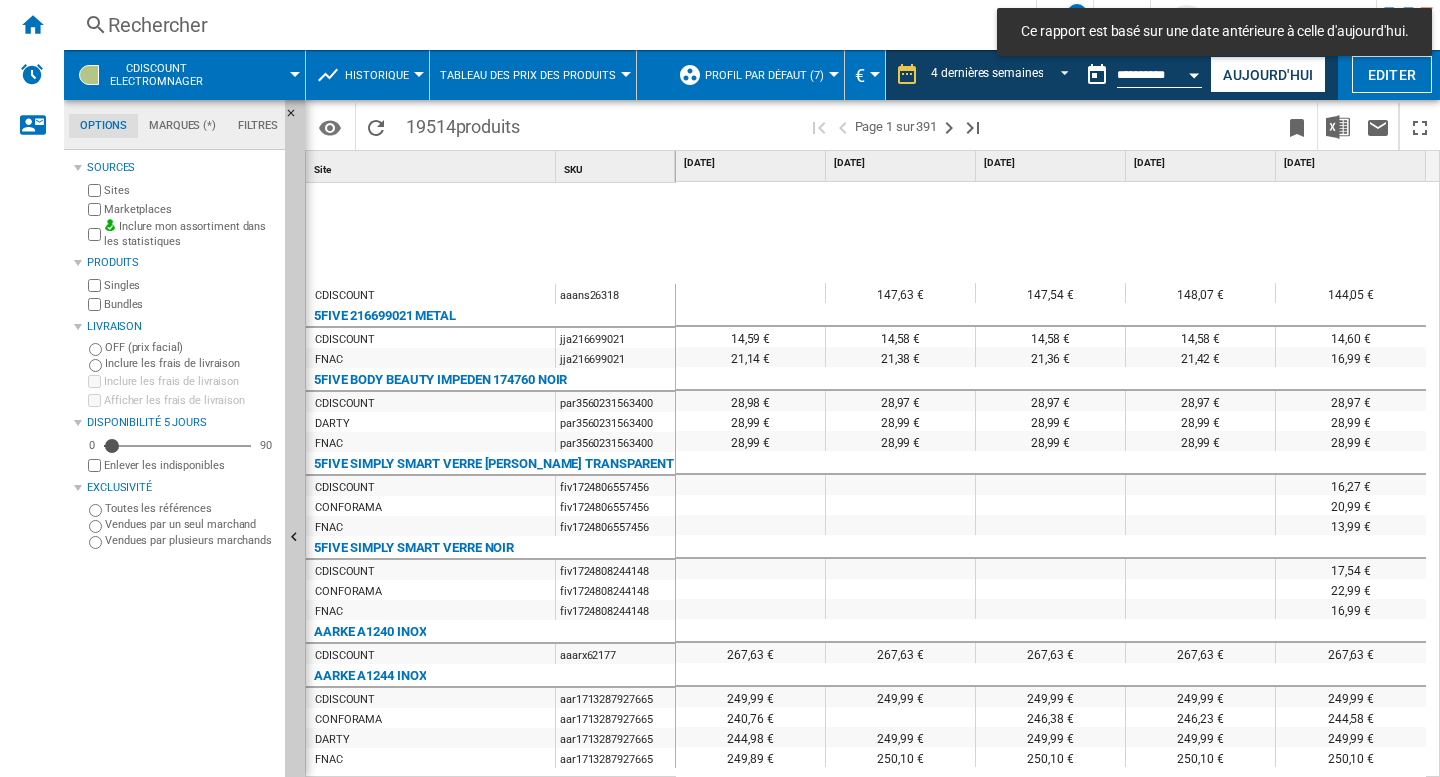 scroll, scrollTop: 176, scrollLeft: 0, axis: vertical 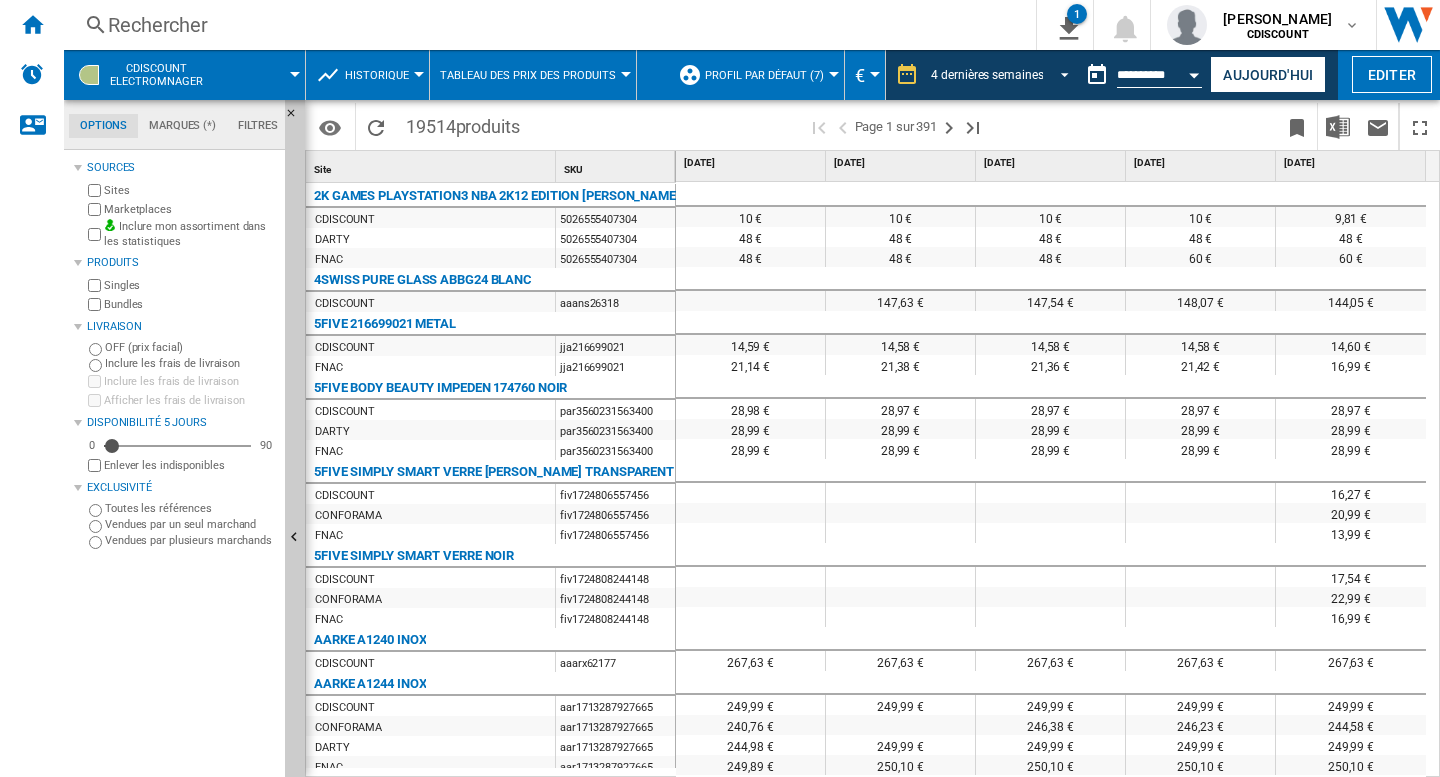 click on "4 dernières semaines" at bounding box center [987, 75] 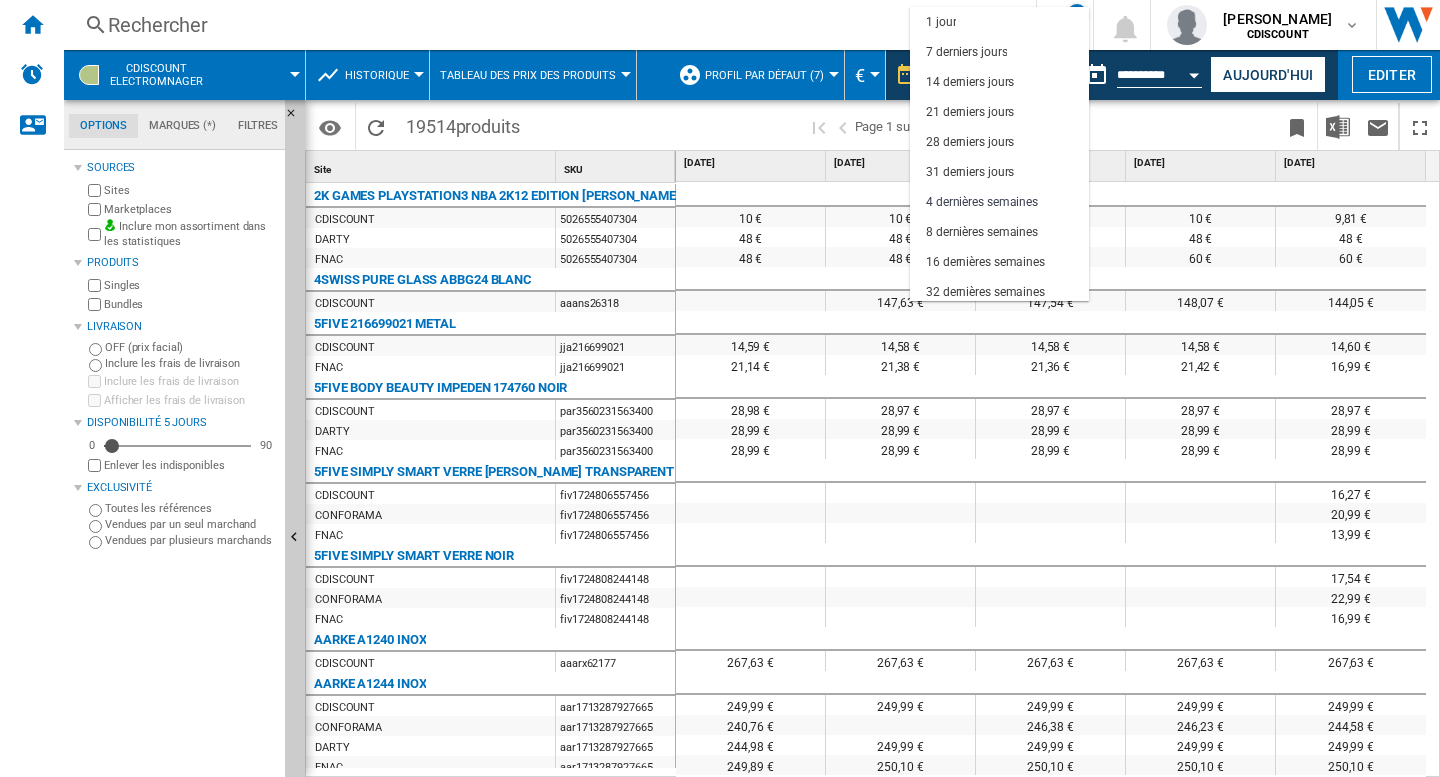 scroll, scrollTop: 126, scrollLeft: 0, axis: vertical 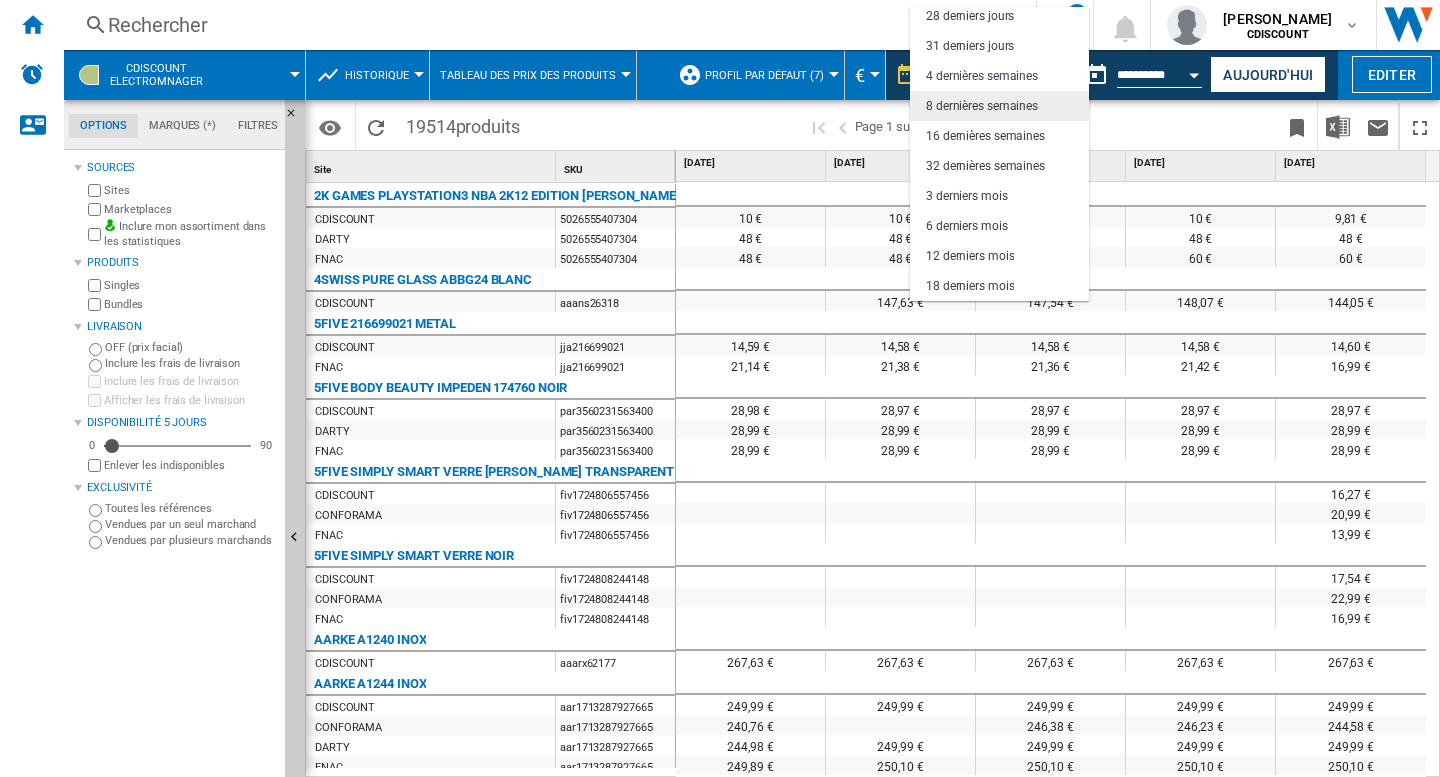 click on "8 dernières semaines" at bounding box center [982, 106] 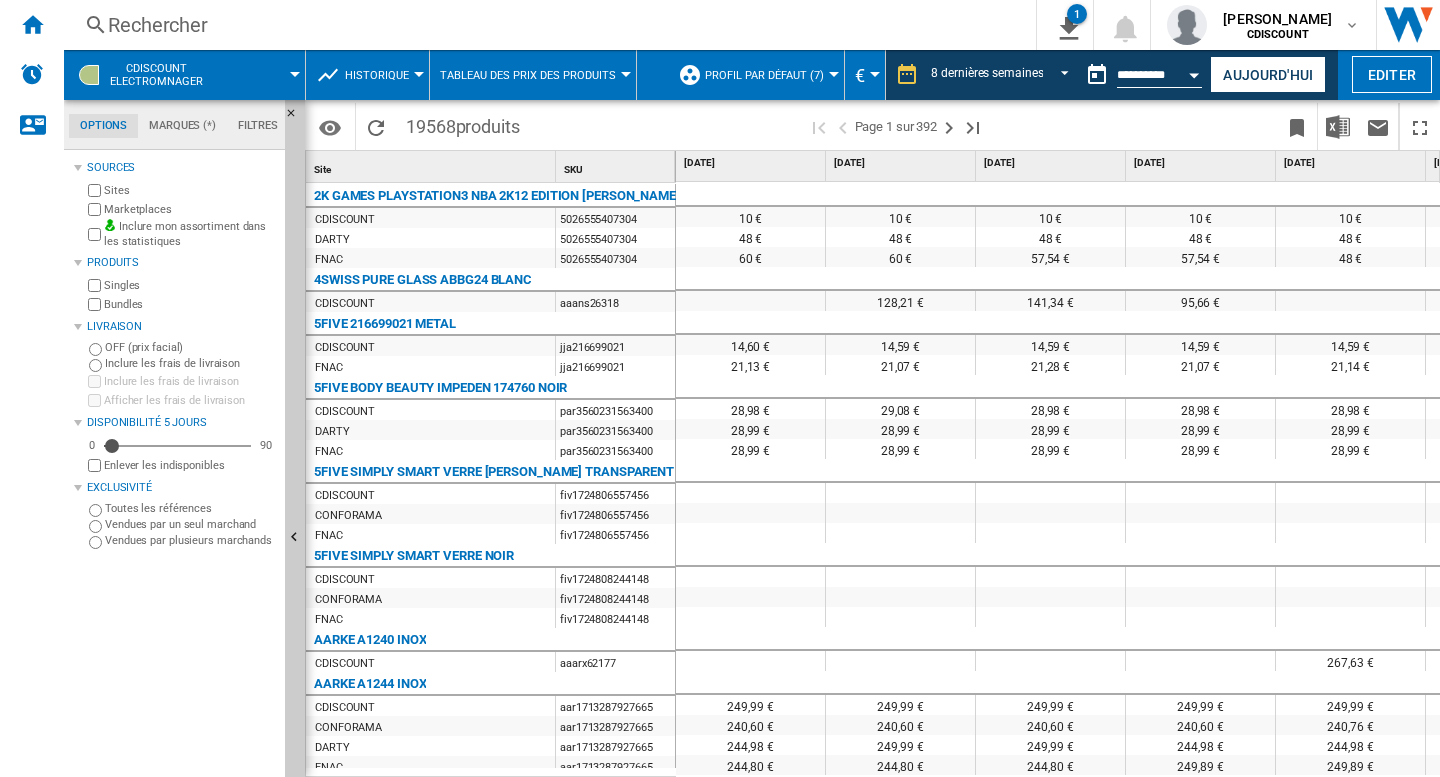 scroll, scrollTop: 76, scrollLeft: 0, axis: vertical 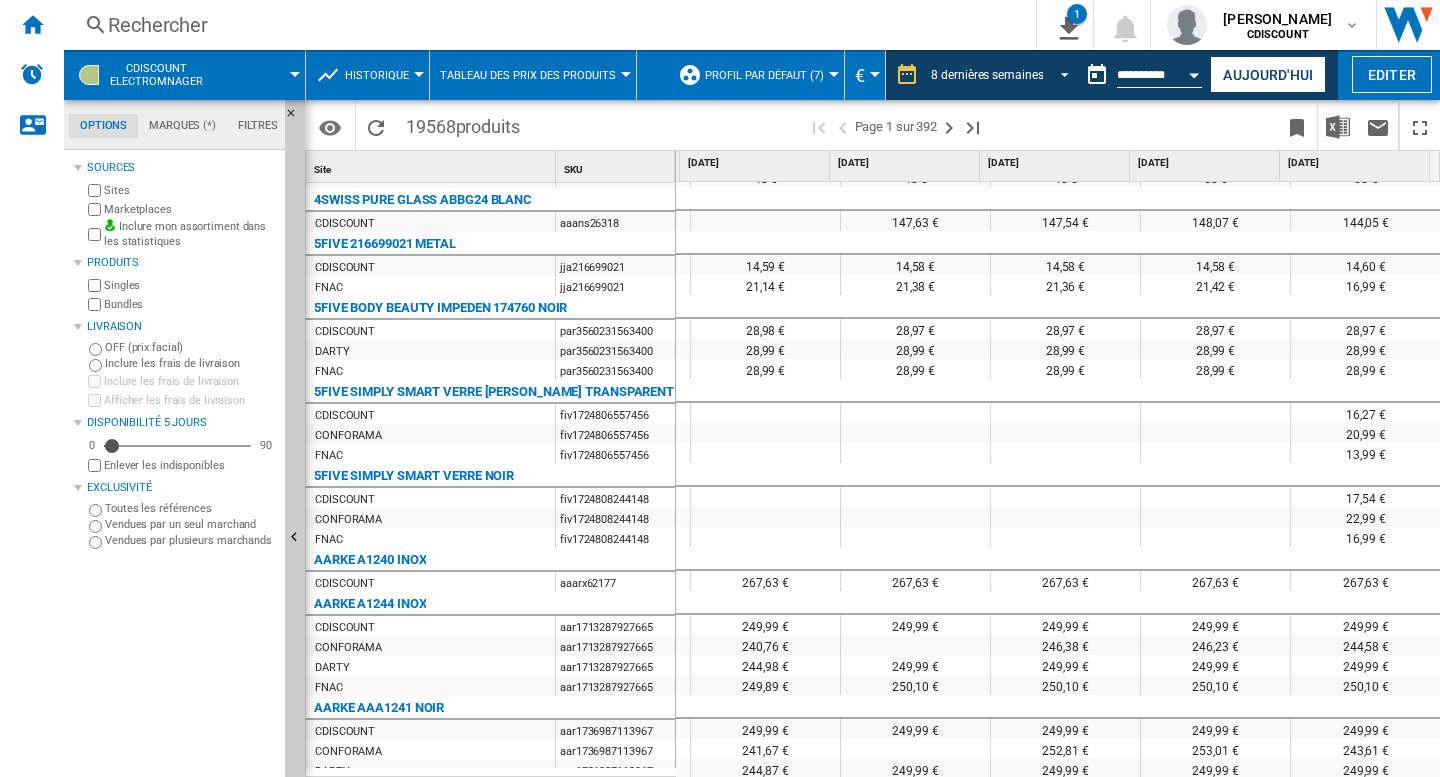 click on "8 dernières semaines" at bounding box center [987, 75] 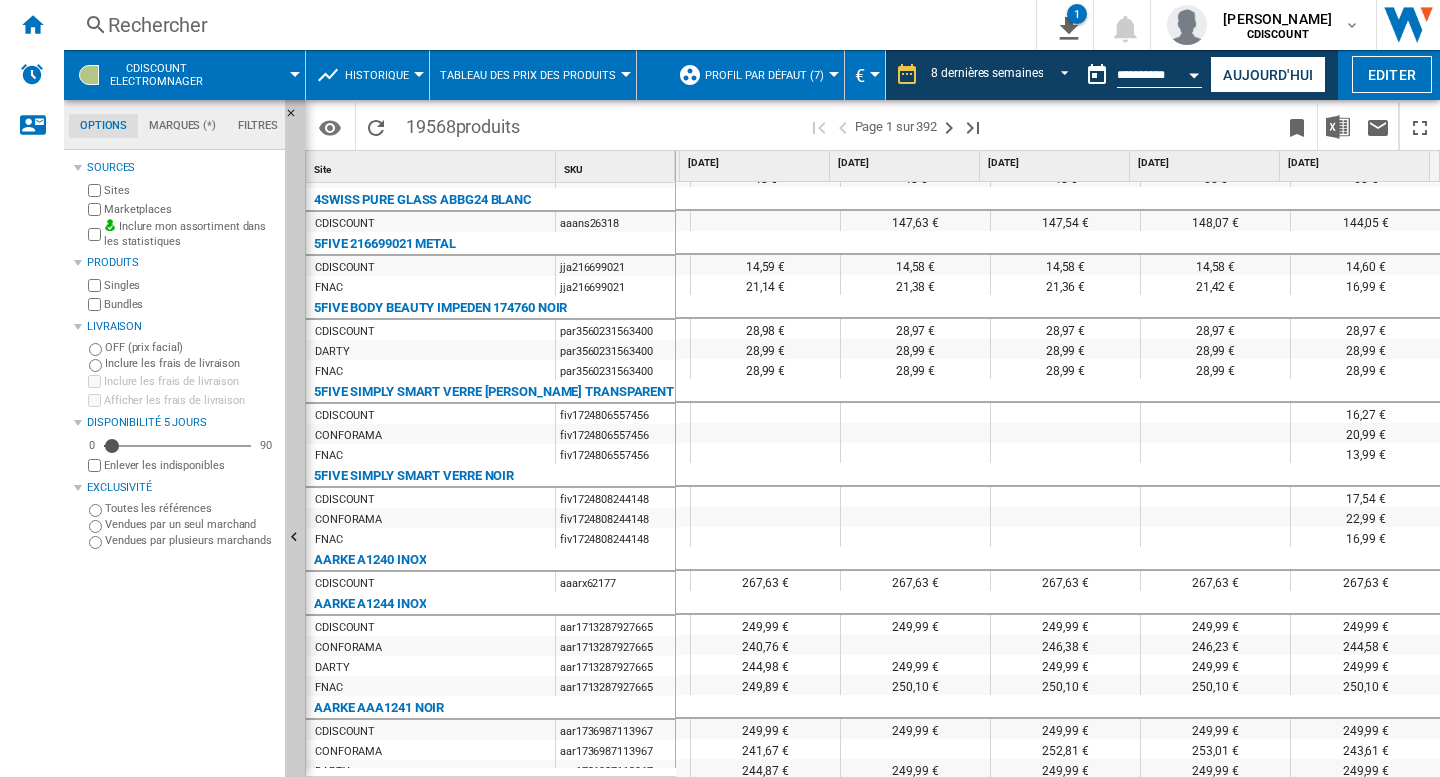scroll, scrollTop: 126, scrollLeft: 0, axis: vertical 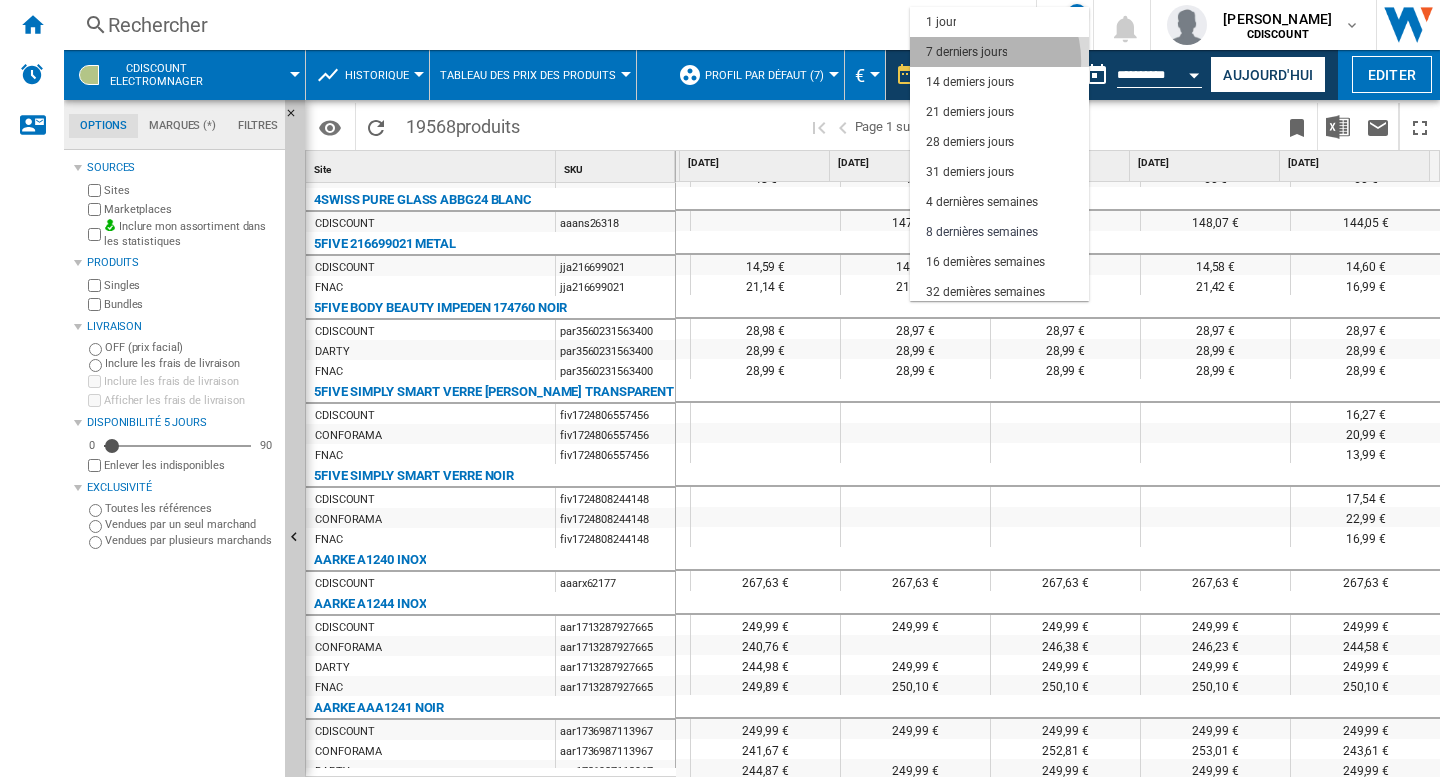 click on "7 derniers jours" at bounding box center [999, 52] 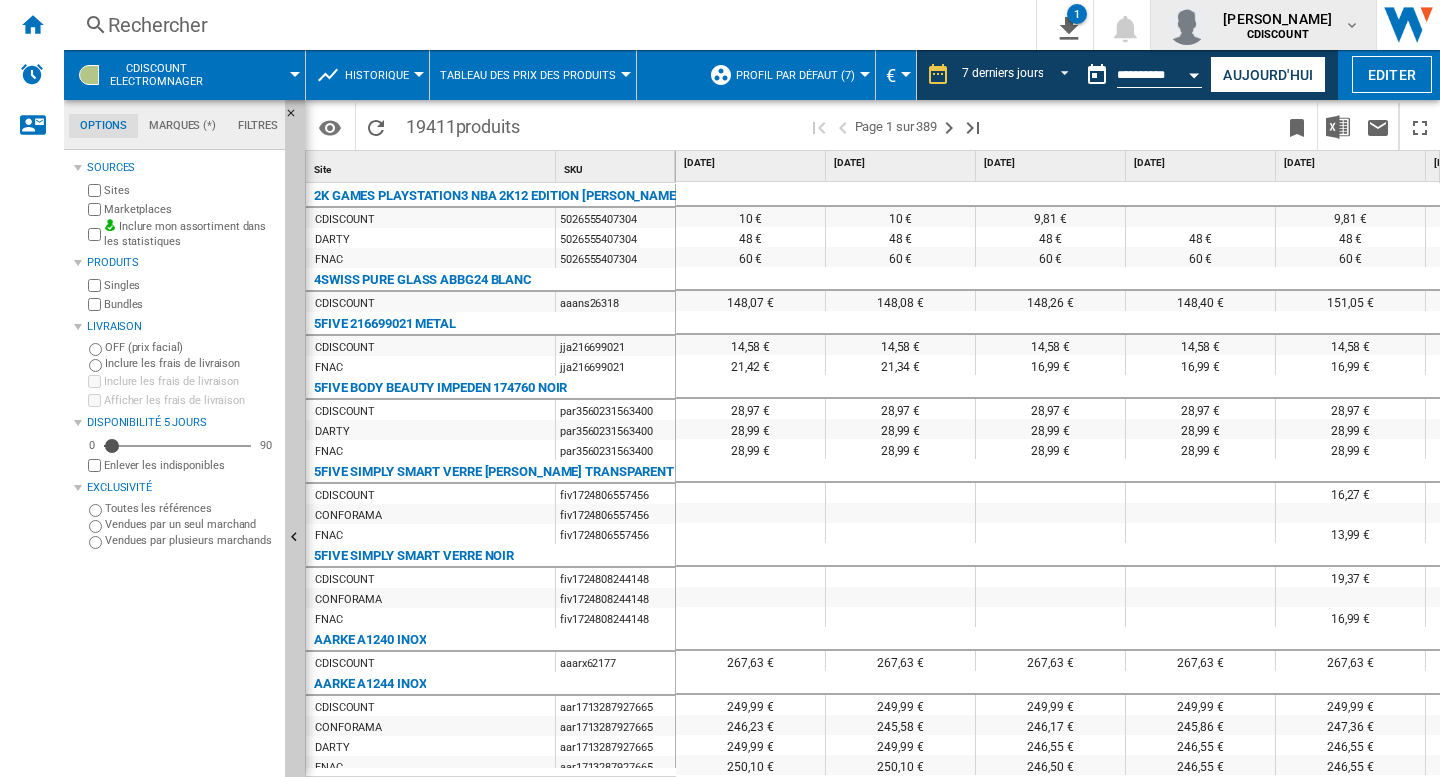 click on "[PERSON_NAME]" at bounding box center (1277, 19) 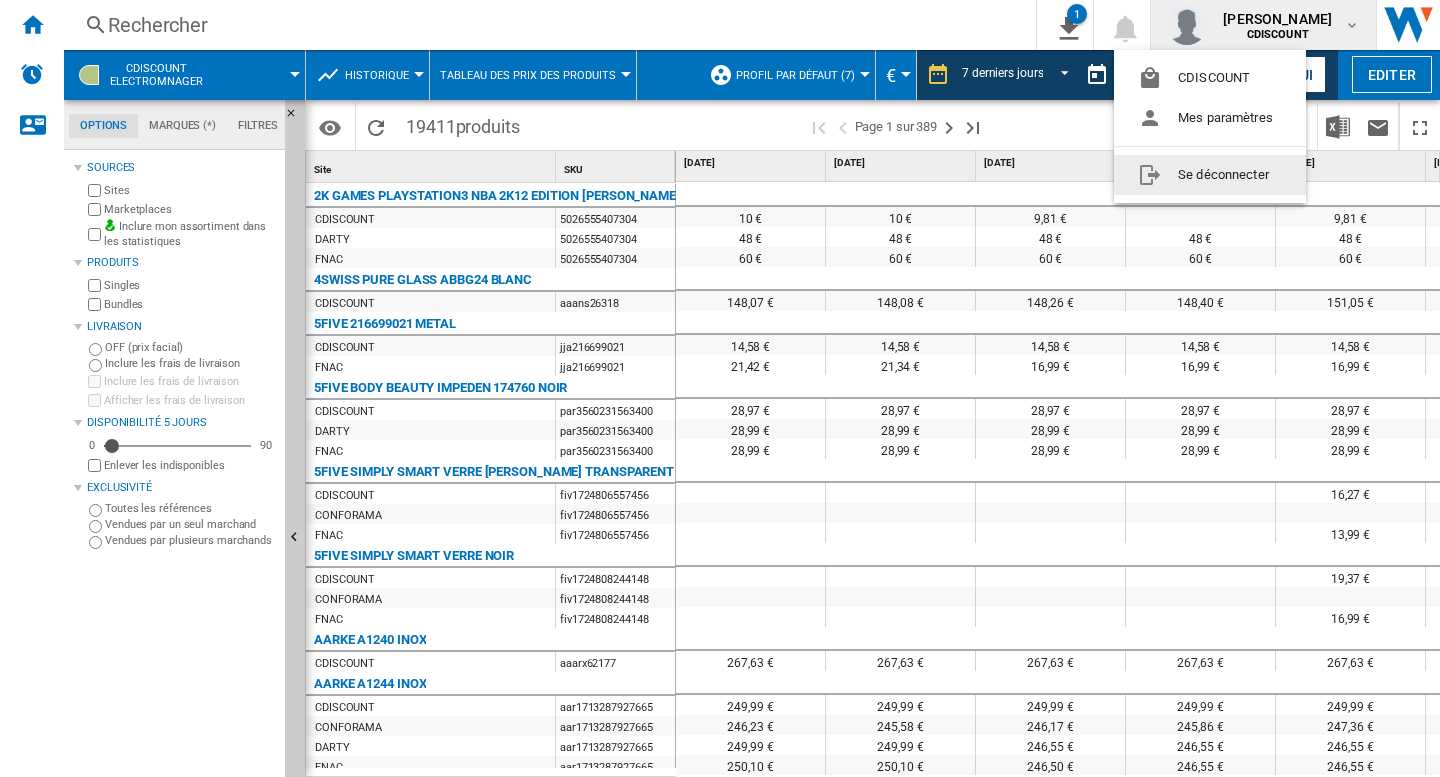 click on "Se déconnecter" 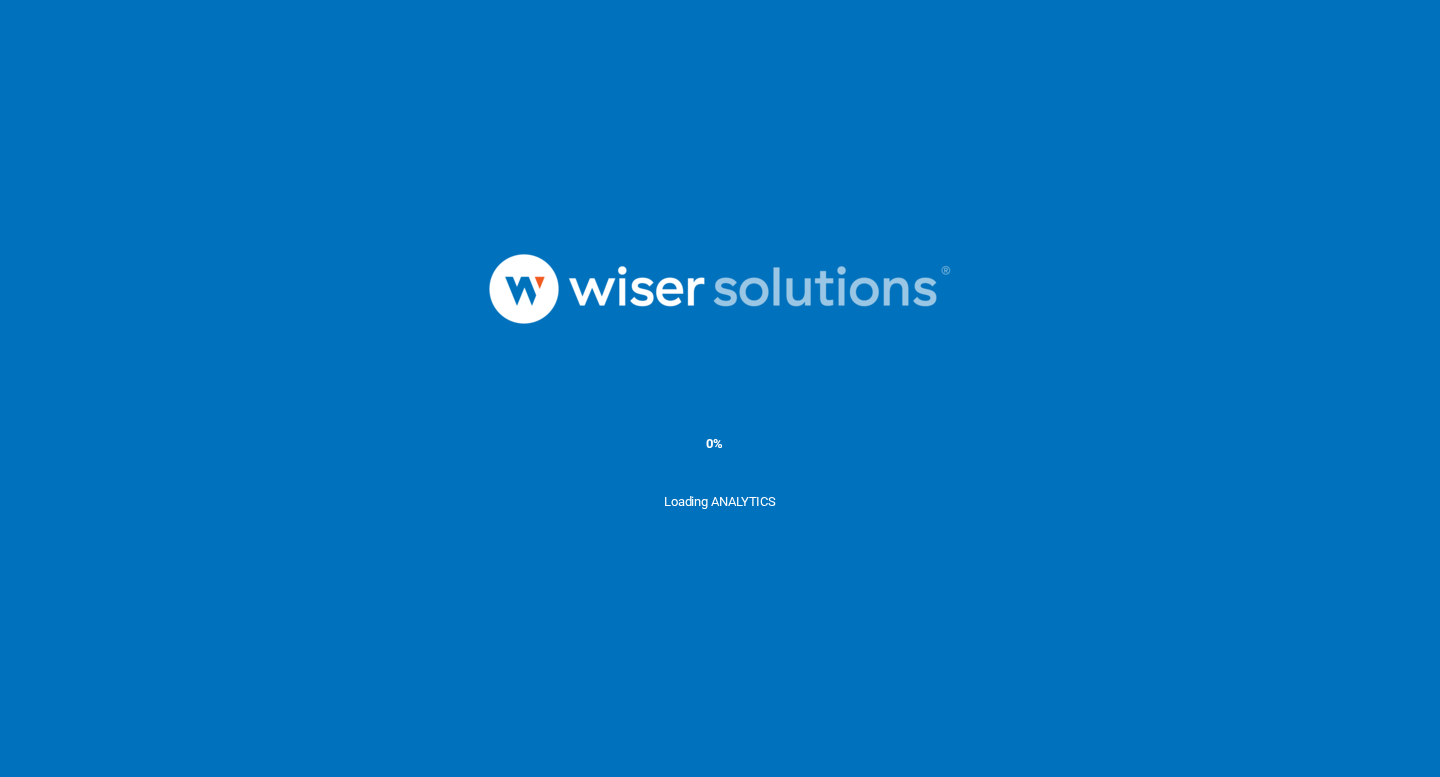 scroll, scrollTop: 0, scrollLeft: 0, axis: both 